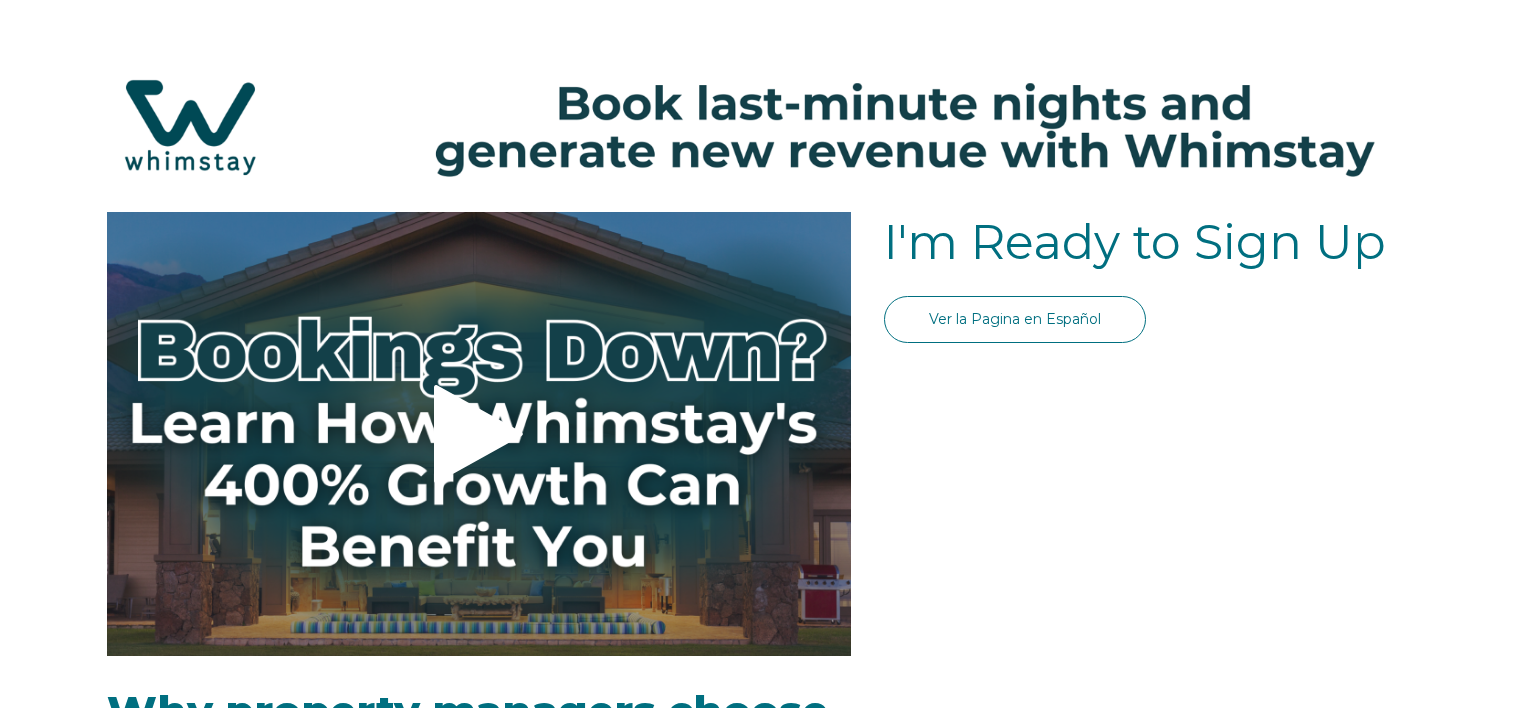 scroll, scrollTop: 0, scrollLeft: 0, axis: both 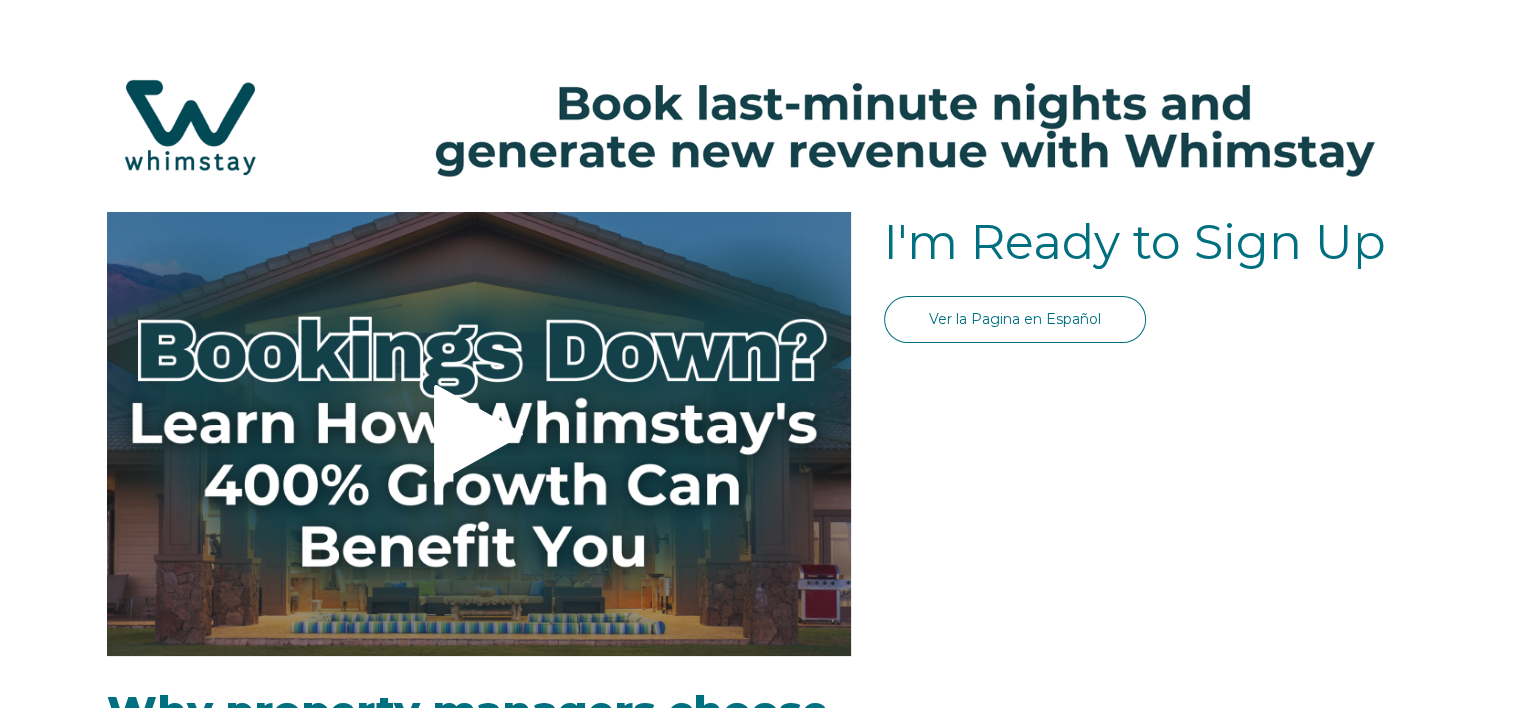 select on "US" 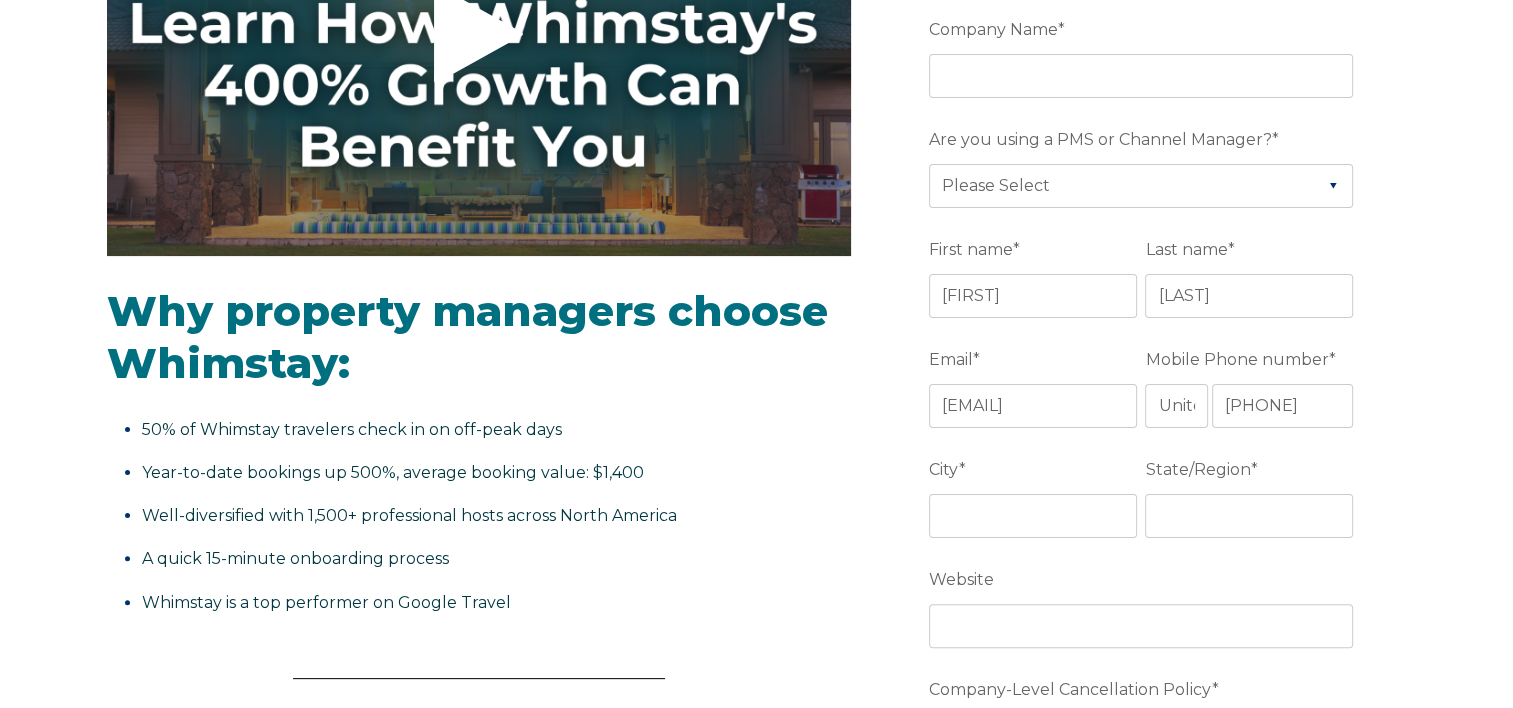 scroll, scrollTop: 0, scrollLeft: 0, axis: both 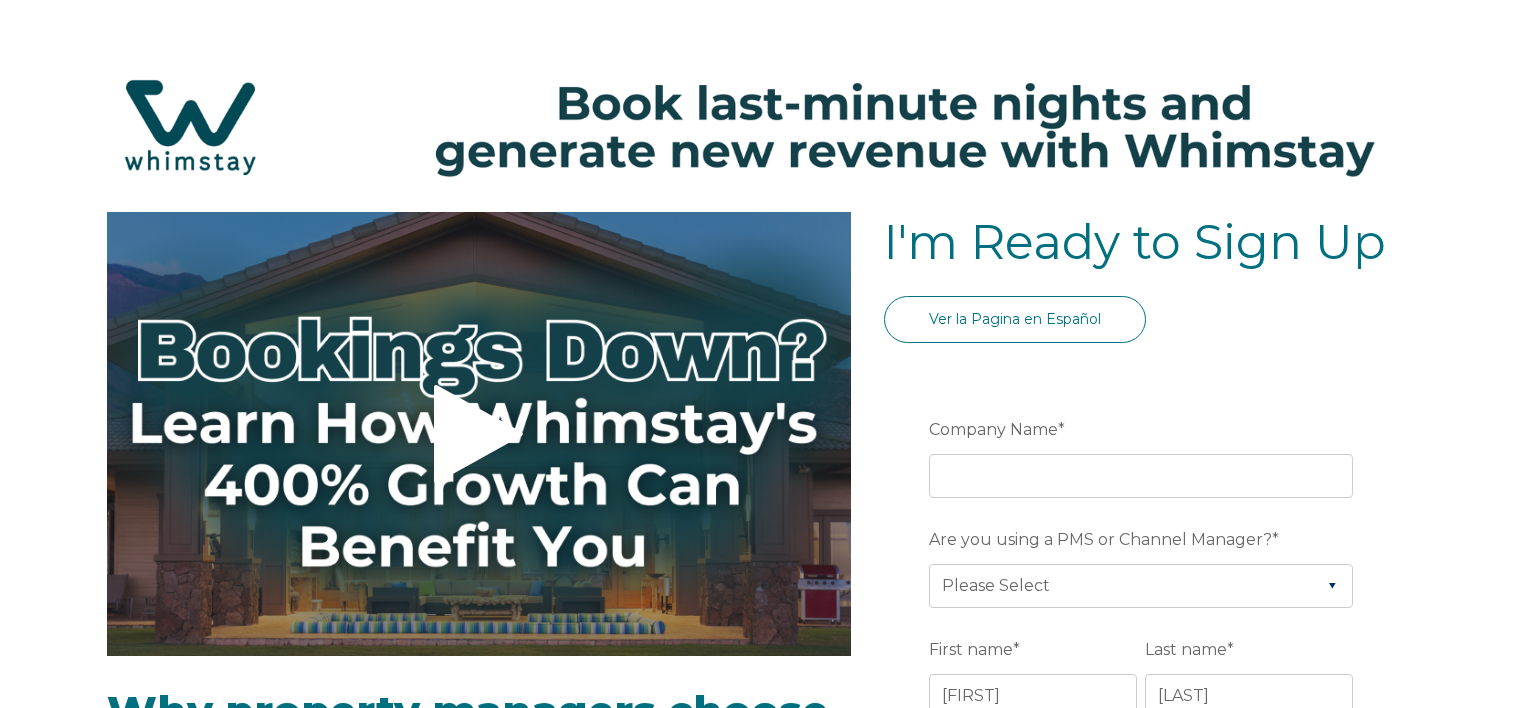 select on "US" 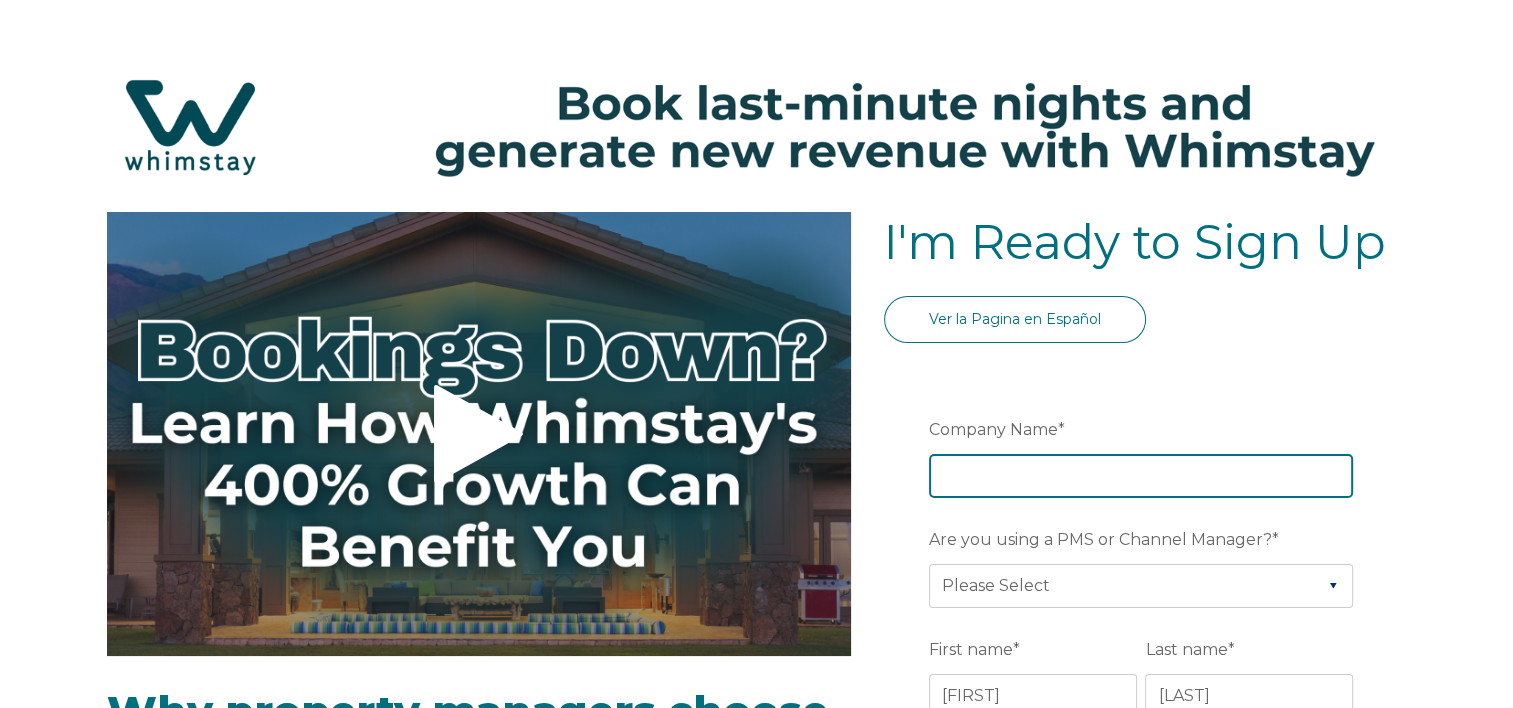 click on "Company Name *" at bounding box center (1141, 476) 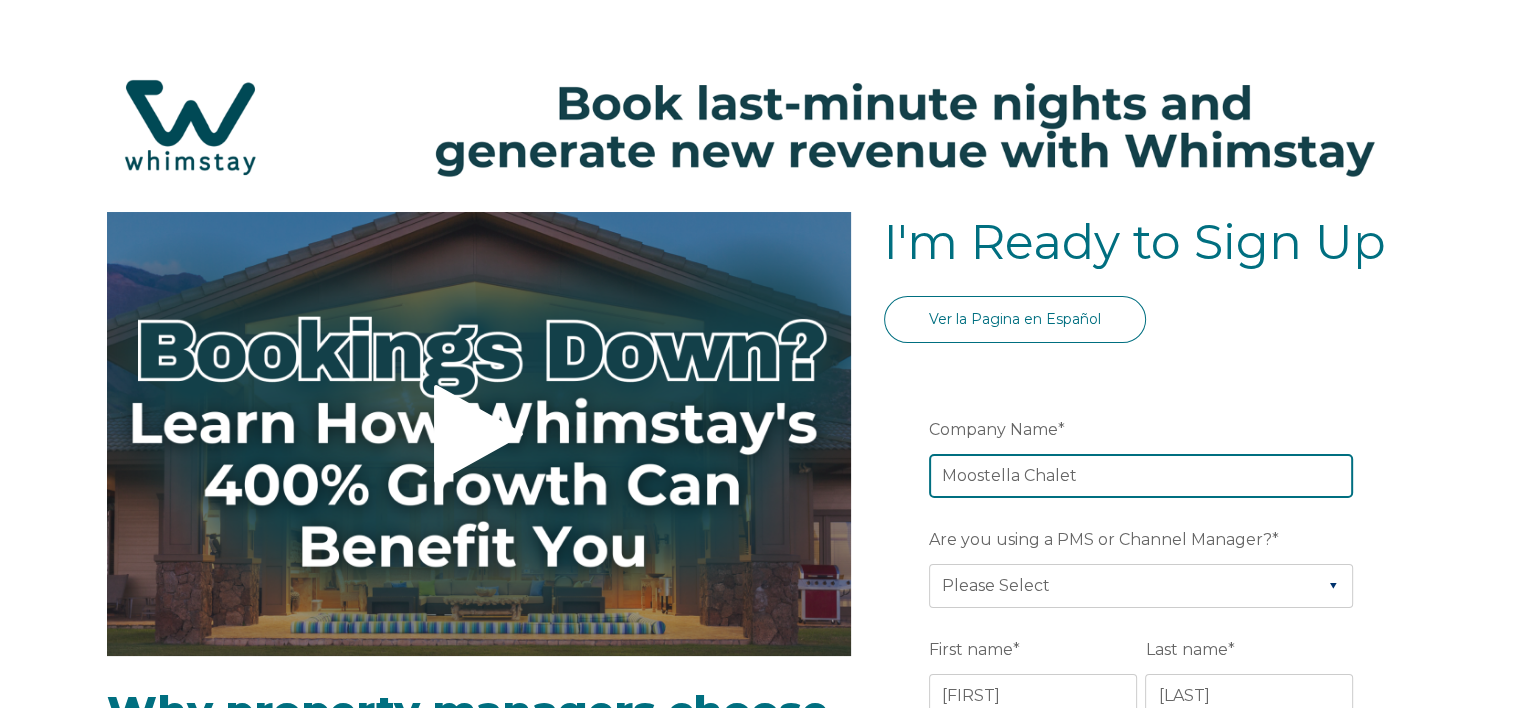 type on "Moostella Chalet" 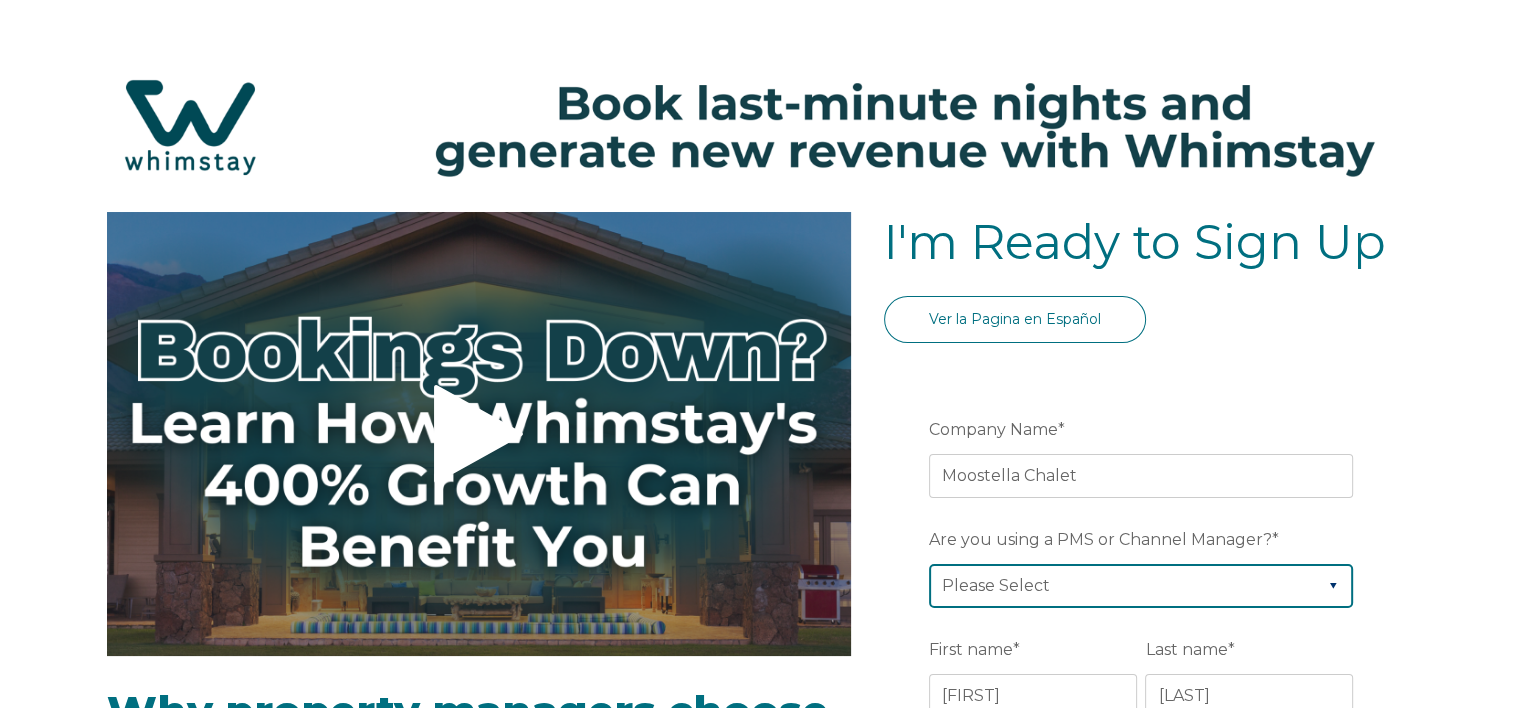 click on "Please Select Barefoot BookingPal Boost Brightside CiiRUS Escapia Guesty Hostaway Hostfully Hostify Lodgify NextPax/NxtBeds OwnerRez PMS or CM Not Listed Rentals United/Quick Connect Streamline Track Airbnb" at bounding box center [1141, 586] 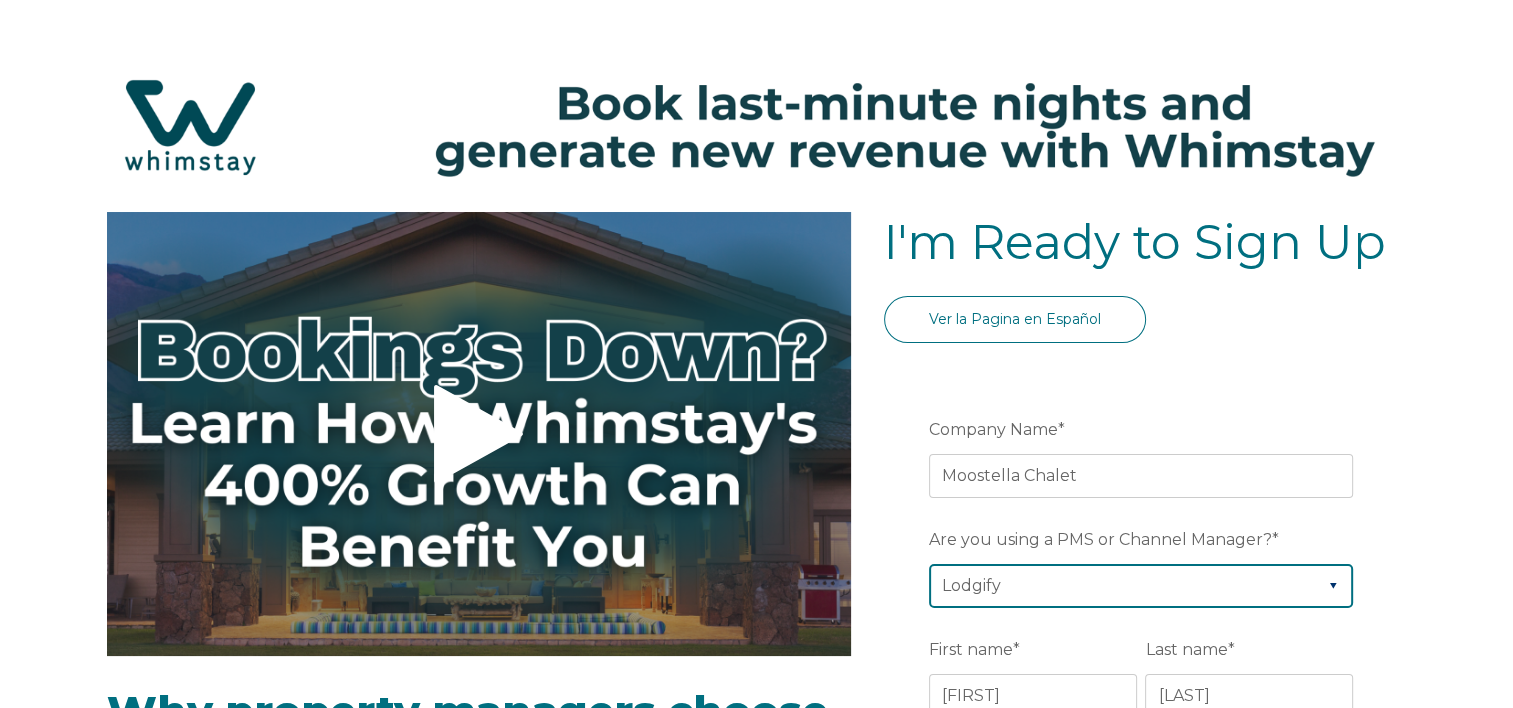 click on "Please Select Barefoot BookingPal Boost Brightside CiiRUS Escapia Guesty Hostaway Hostfully Hostify Lodgify NextPax/NxtBeds OwnerRez PMS or CM Not Listed Rentals United/Quick Connect Streamline Track Airbnb" at bounding box center (1141, 586) 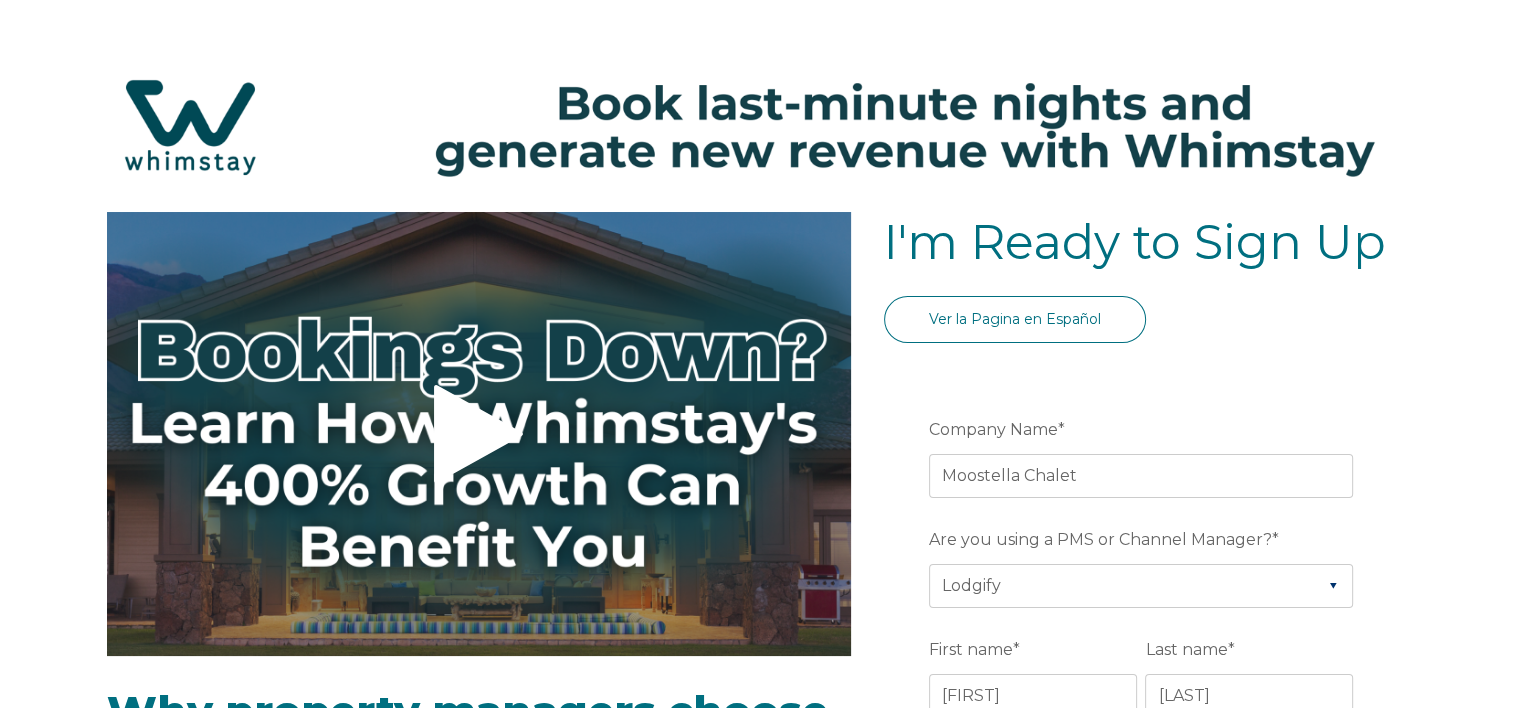 click on "Company Name * Moostella Chalet Are you using a PMS or Channel Manager? * Please Select Barefoot BookingPal Boost Brightside CiiRUS Escapia Guesty Hostaway Hostfully Hostify Lodgify NextPax/NxtBeds OwnerRez PMS or CM Not Listed Rentals United/Quick Connect Streamline Track Airbnb First name * [FIRST] Last name * [LAST] Email * [EMAIL] Mobile Phone number * * Afghanistan (‫افغانستان‬‎) Albania (Shqipëri) Algeria (‫الجزائر‬‎) American Samoa Andorra Angola Anguilla Antigua and Barbuda Argentina Armenia (Հայաստան) Aruba Australia Austria (Österreich) Azerbaijan (Azərbaycan) Bahamas Bahrain (‫البحرين‬‎) Bangladesh (বাংলাদেশ) Barbados Belarus (Беларусь) Belgium (België) Belize Benin (Bénin) Bermuda Bhutan (འབྲུག) Bolivia Bosnia and Herzegovina (Босна и Херцеговина) Botswana Brazil (Brasil) British Indian Ocean Territory British Virgin Islands Brunei Bulgaria (България) Burkina Faso" at bounding box center [1145, 1239] 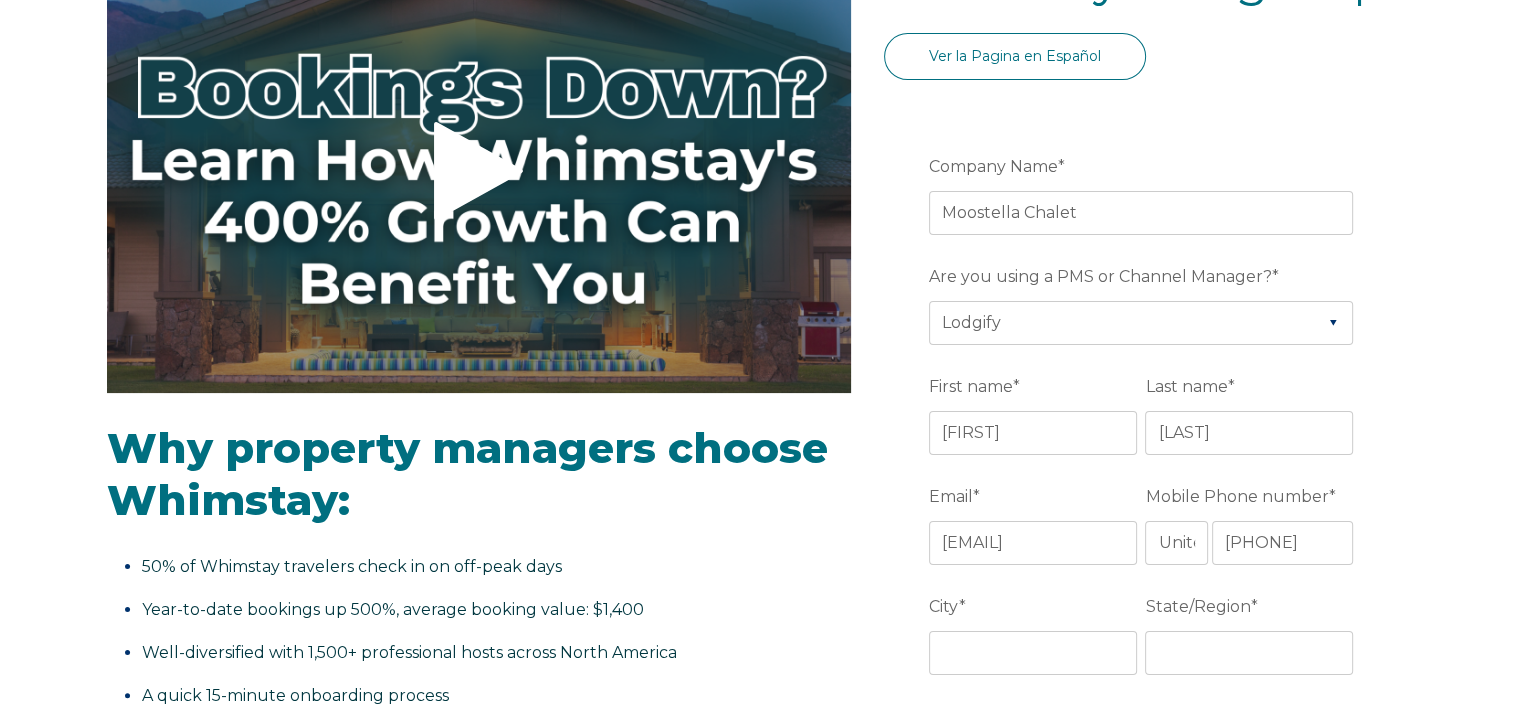scroll, scrollTop: 300, scrollLeft: 0, axis: vertical 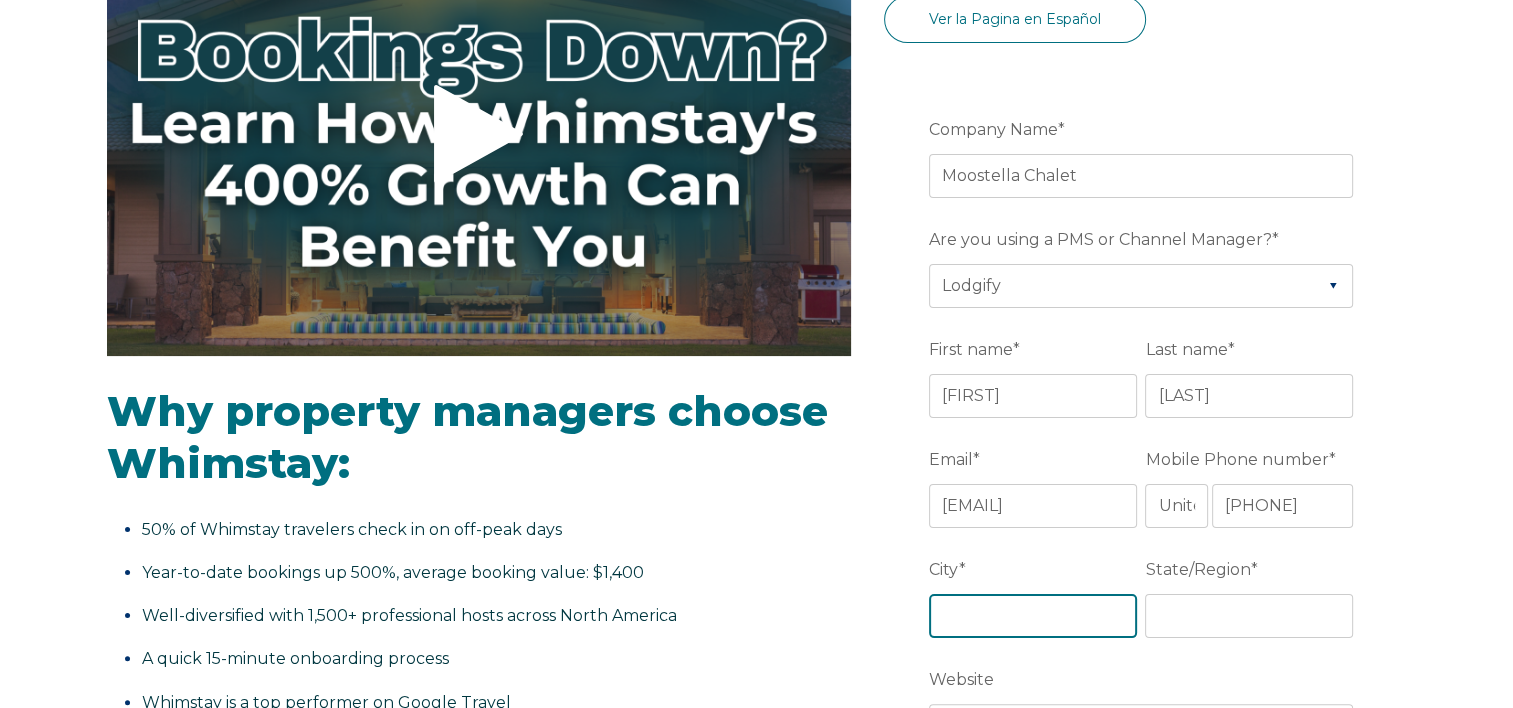 click on "City *" at bounding box center (1033, 616) 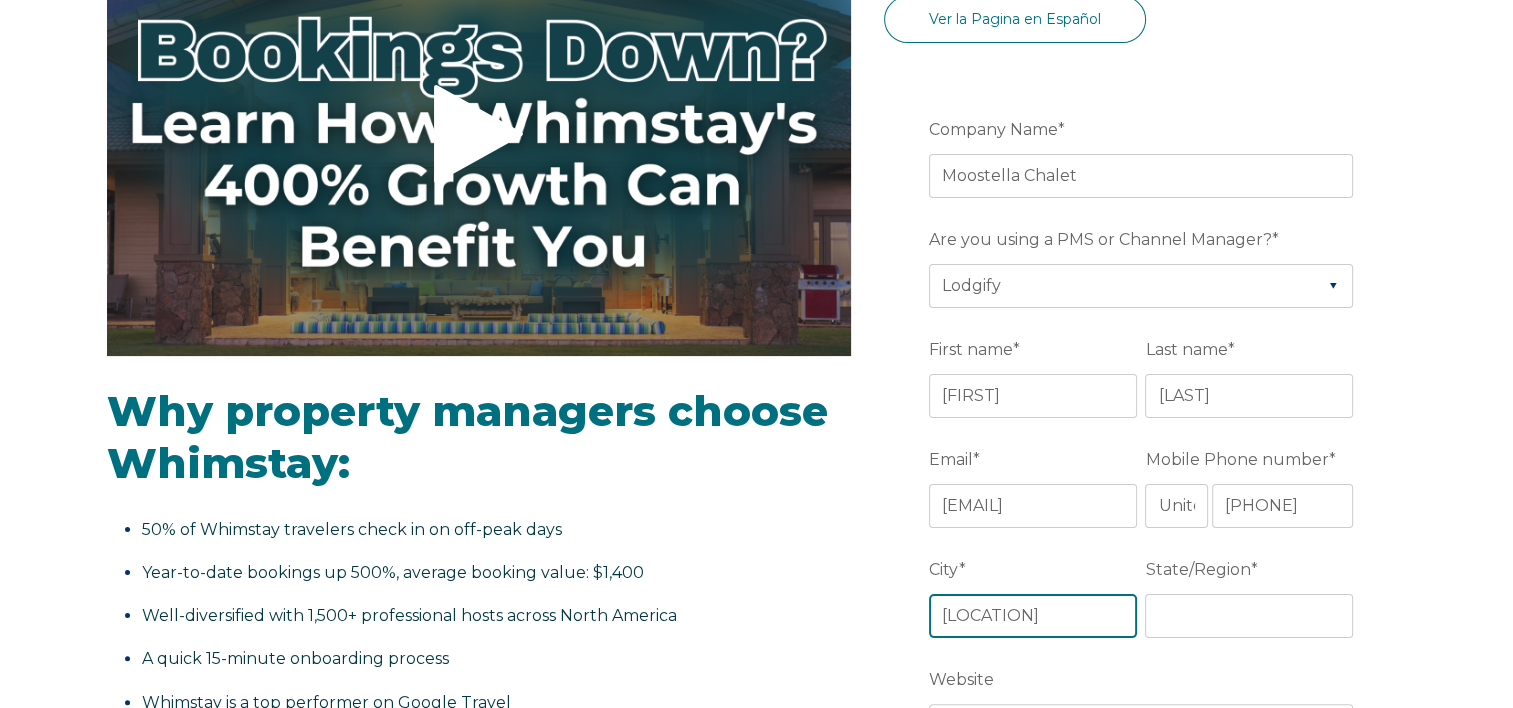 type on "[LOCATION]" 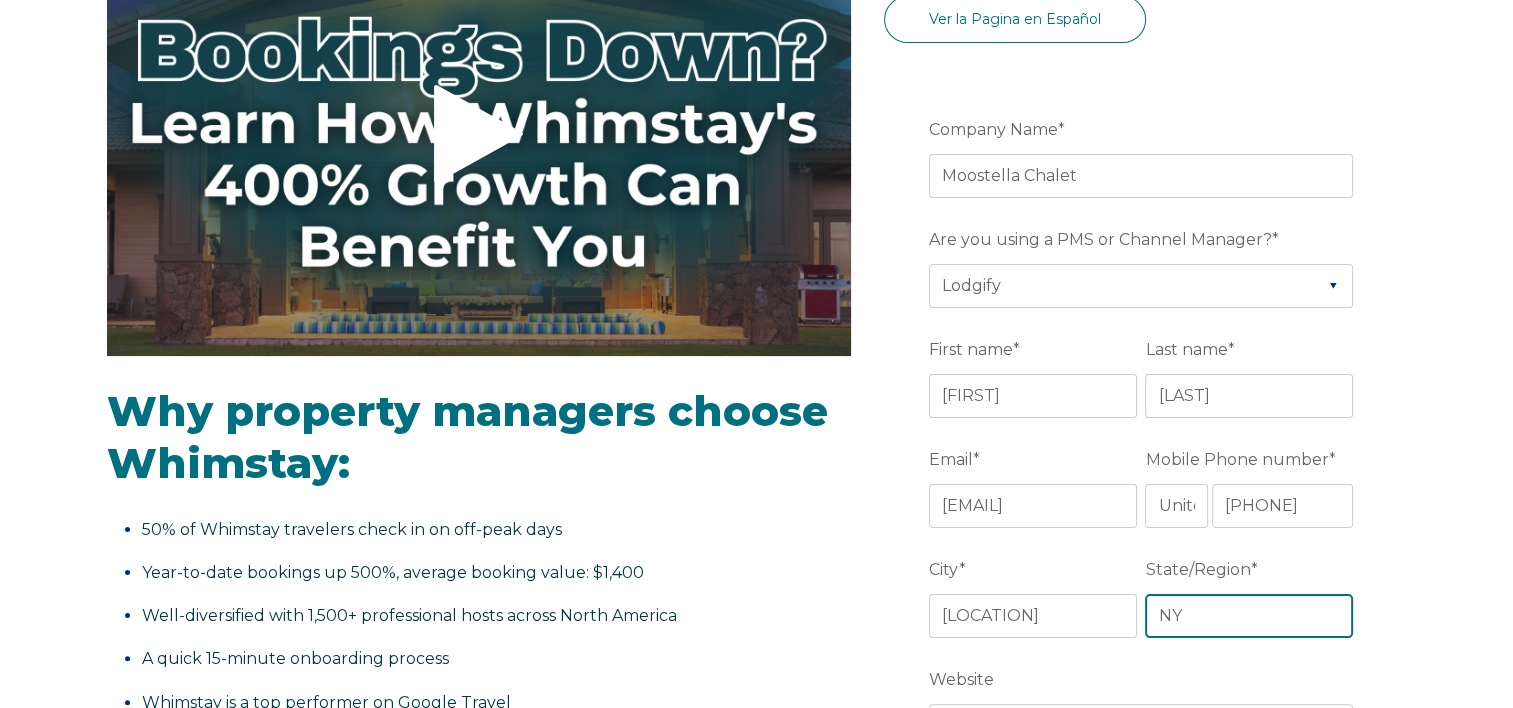 type on "NY" 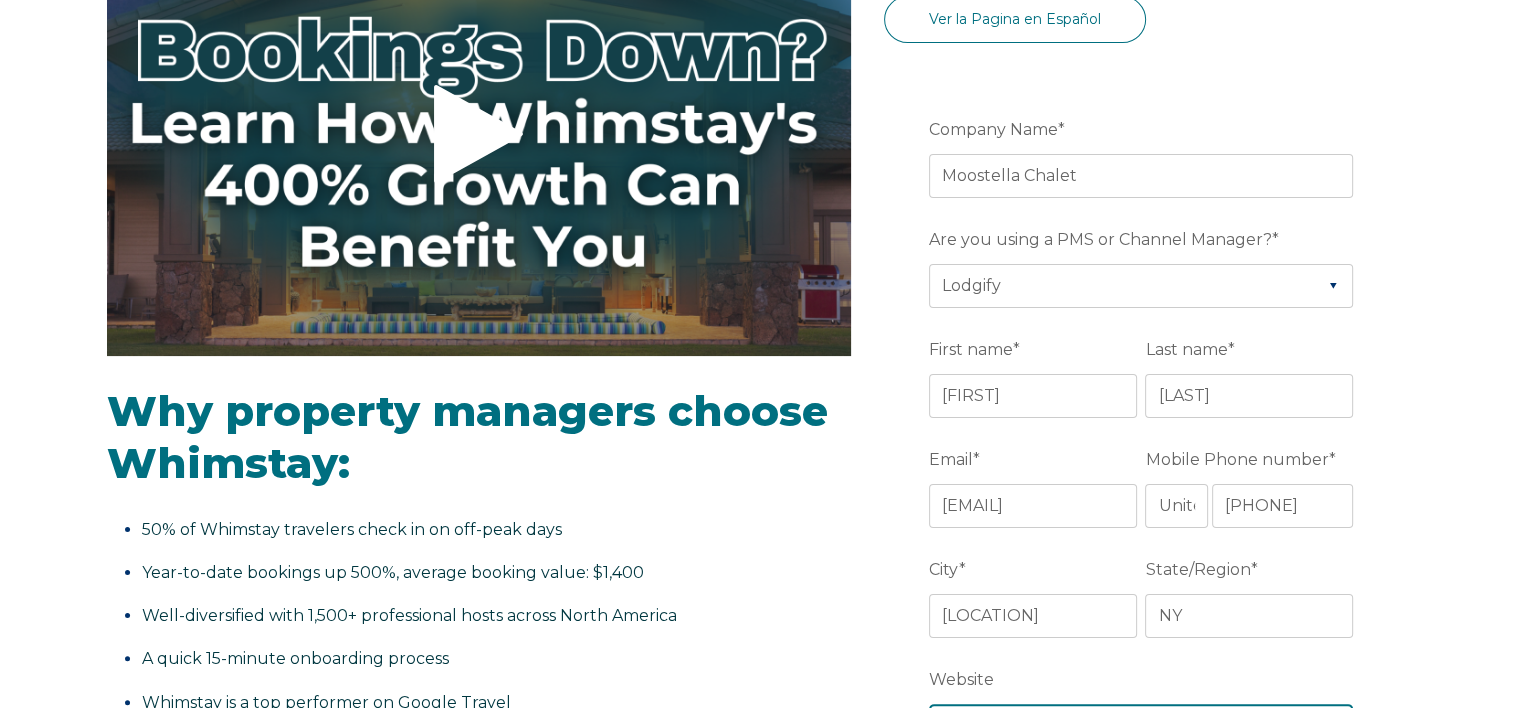 scroll, scrollTop: 336, scrollLeft: 0, axis: vertical 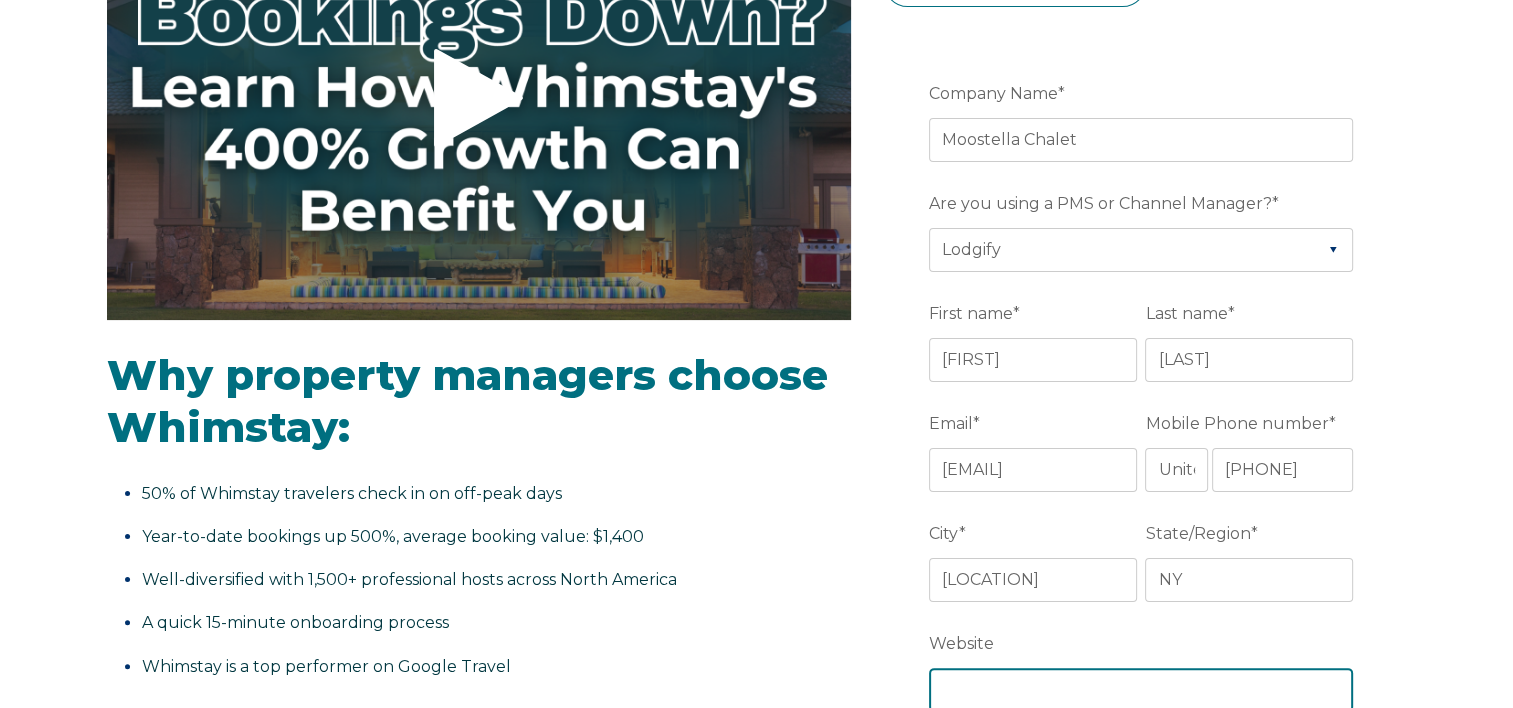 paste on "https://moostellachalet.lodgify.com/" 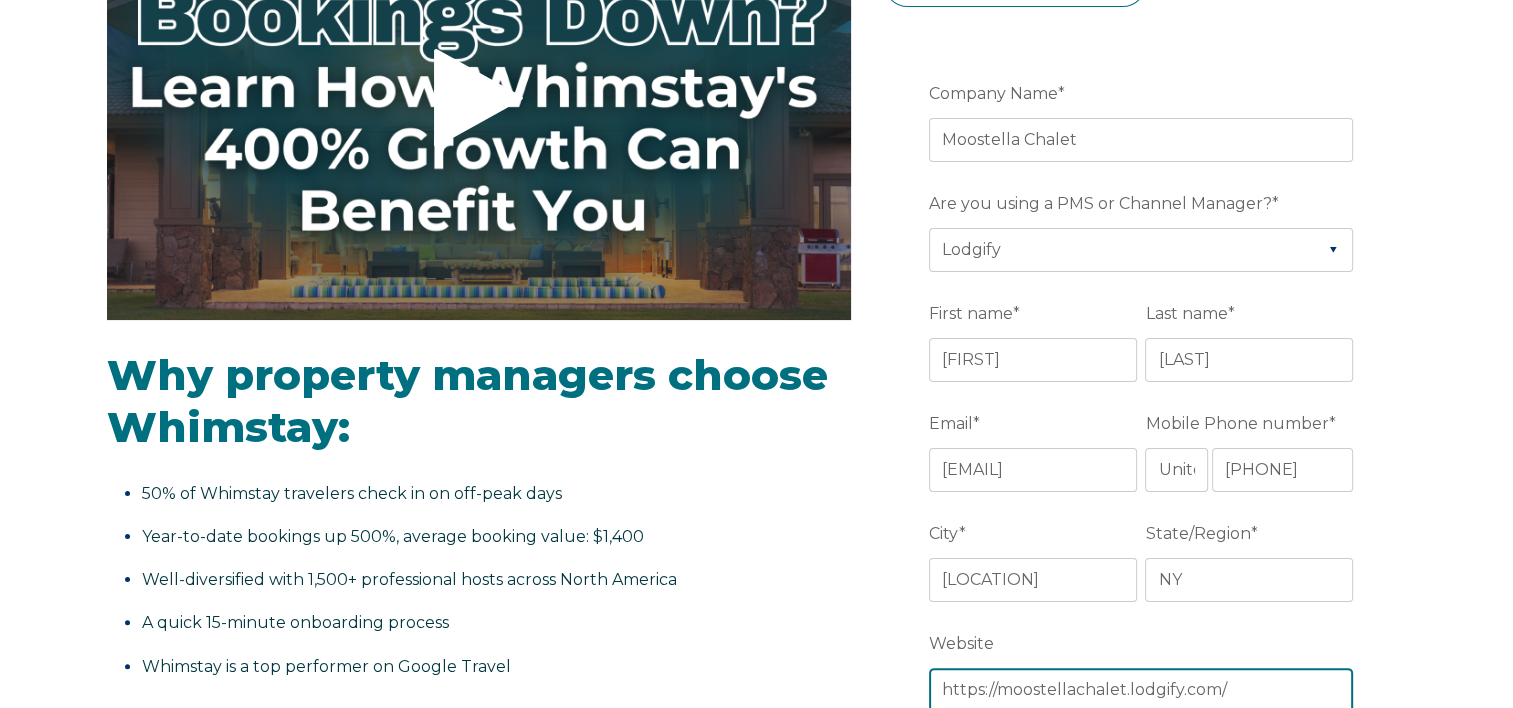 type on "https://moostellachalet.lodgify.com/" 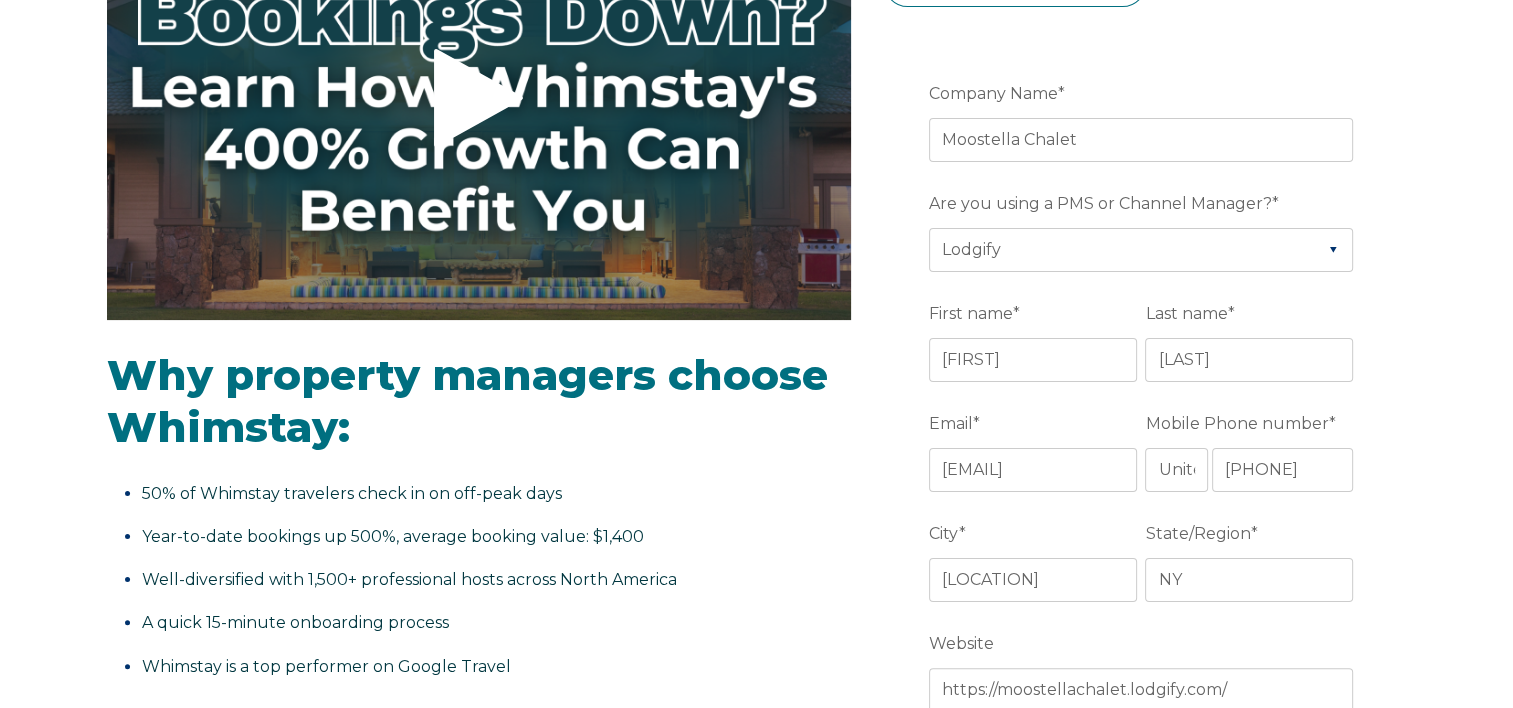 click on "Well-diversified with 1,500+ professional hosts across North America" at bounding box center [491, 580] 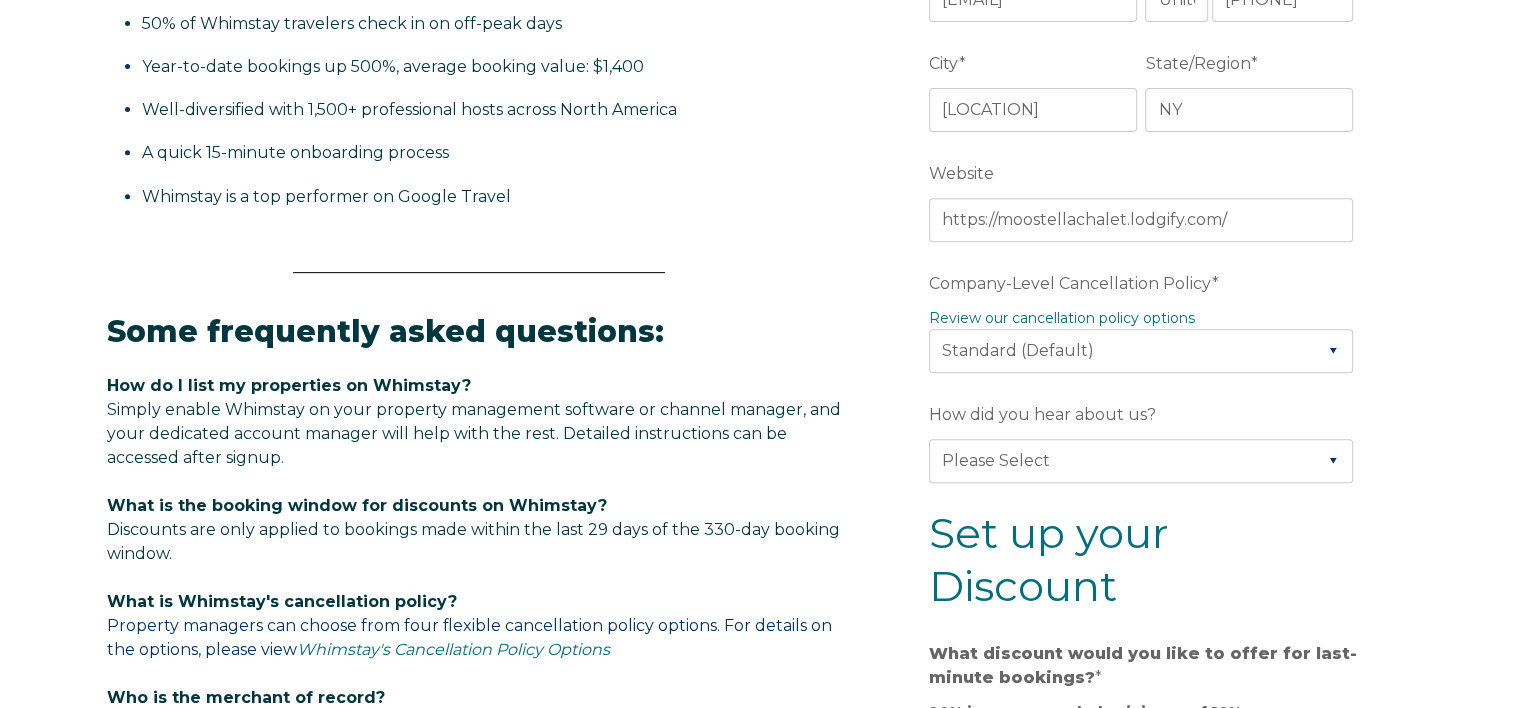 scroll, scrollTop: 836, scrollLeft: 0, axis: vertical 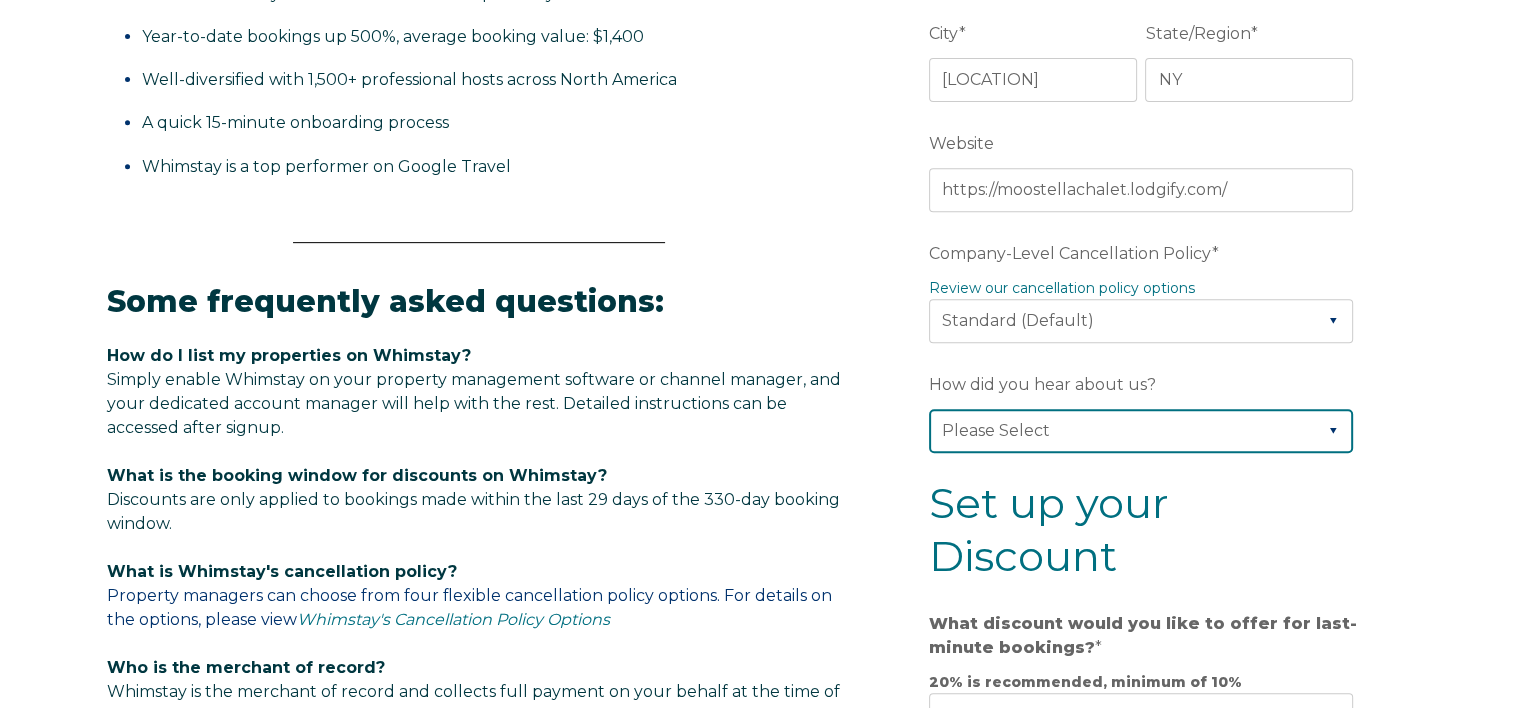 click on "Please Select Found Whimstay through a Google search Direct outreach from a Whimstay team member Saw Whimstay on social media Referred by a friend, colleague, or partner Discovered Whimstay at an event or conference Heard about Whimstay on a podcast Other" at bounding box center [1141, 431] 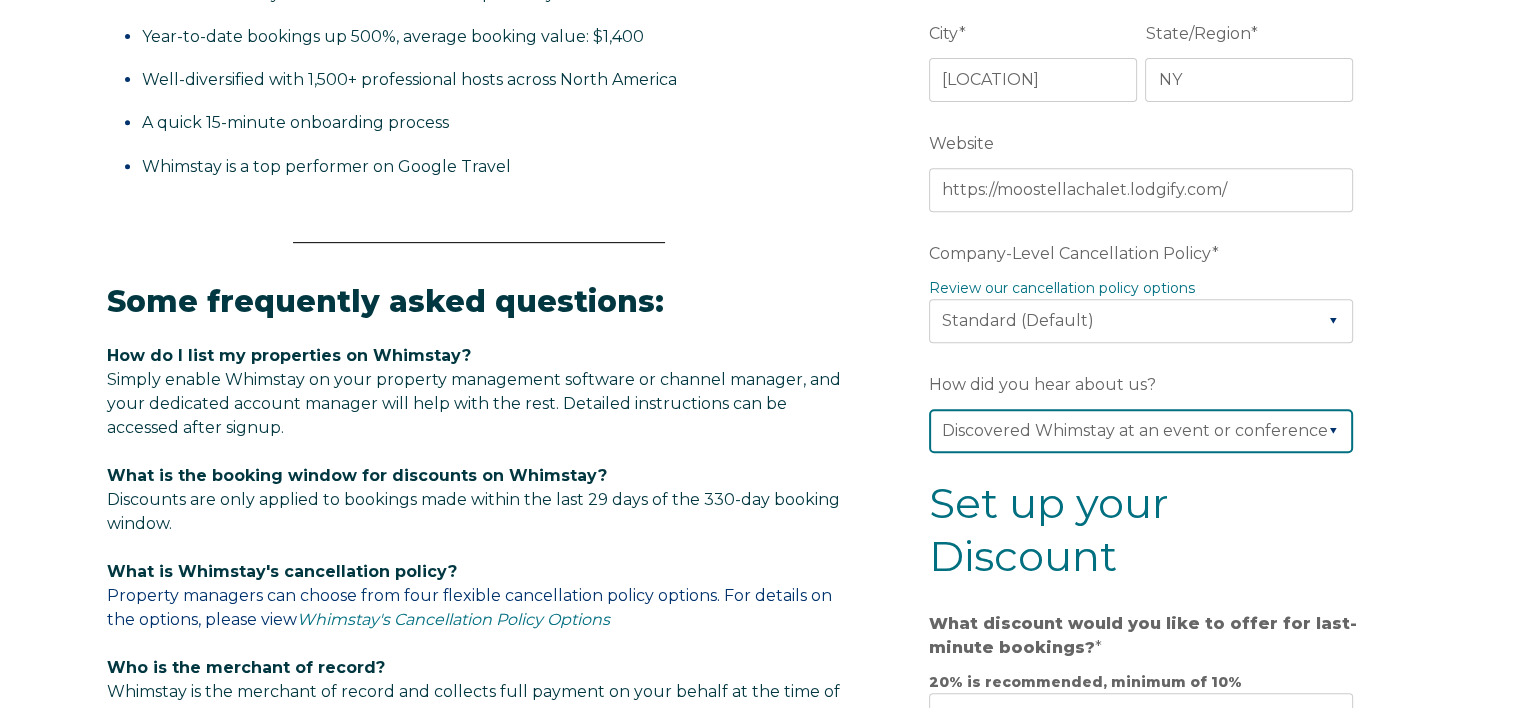 click on "Please Select Found Whimstay through a Google search Direct outreach from a Whimstay team member Saw Whimstay on social media Referred by a friend, colleague, or partner Discovered Whimstay at an event or conference Heard about Whimstay on a podcast Other" at bounding box center (1141, 431) 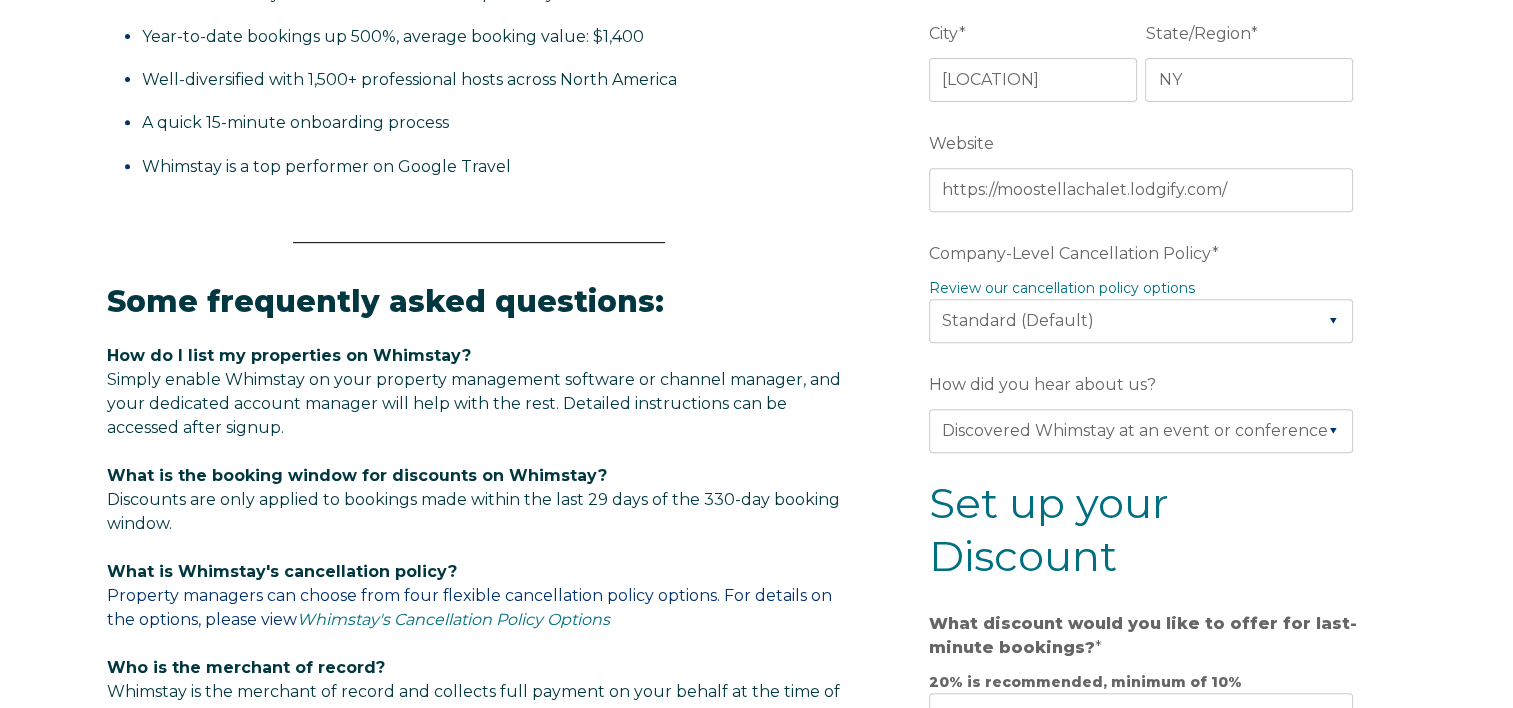 click on "Video player - SSOB Pitch Vid Thumbnail - Click to play video
Why property managers choose Whimstay:
50% of Whimstay travelers check in on off-peak days
Year-to-date bookings up 500%, average booking value: $1,400
Well-diversified with 1,500+ professional hosts across North America
A quick 15-minute onboarding process
Whimstay is a top performer on Google Travel
Some frequently asked questions:
How do I list my properties on Whimstay? Simply enable Whimstay on your property management software or channel manager, and your dedicated account manager will help with the rest. Detailed instructions can be accessed after signup.
What is the booking window for discounts on Whimstay?
What is Whimstay's cancellation policy?" at bounding box center [757, 326] 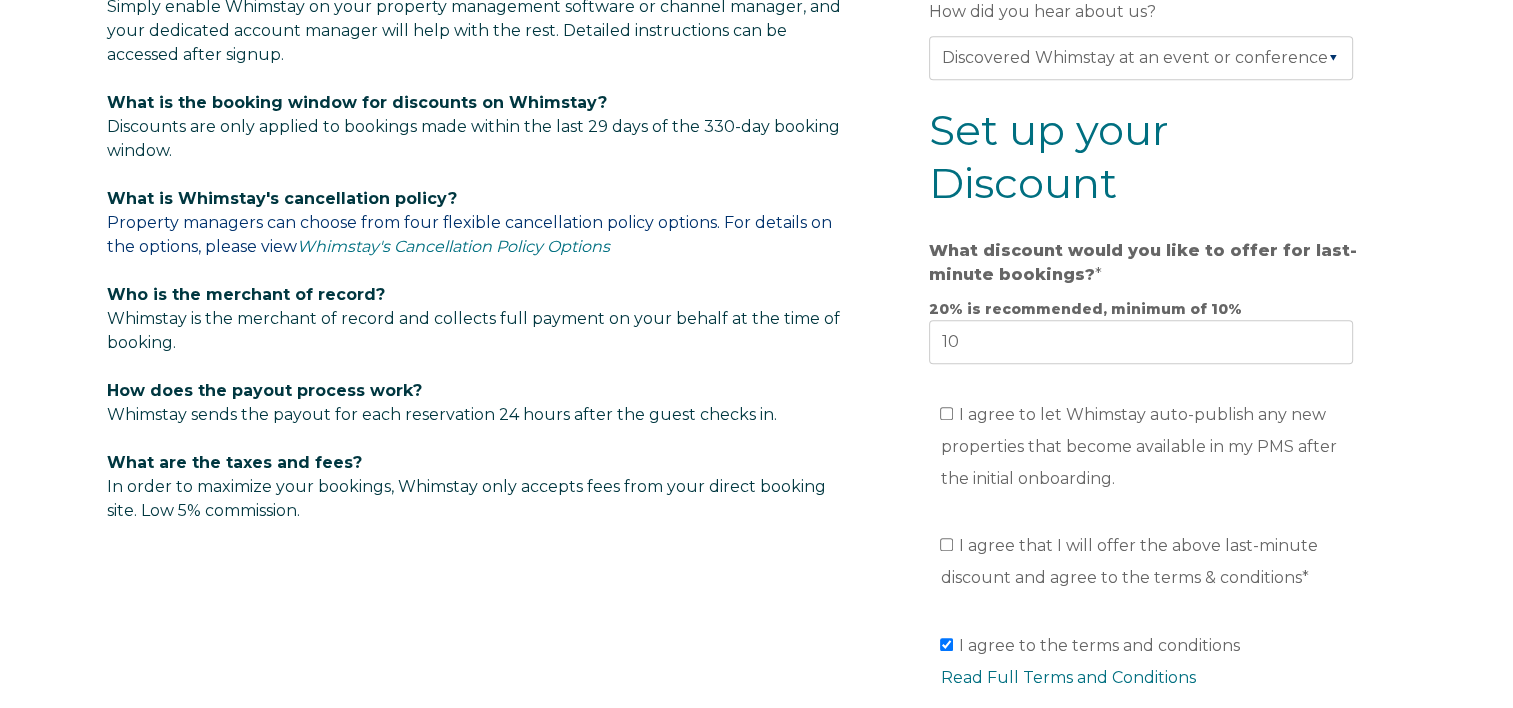 scroll, scrollTop: 1236, scrollLeft: 0, axis: vertical 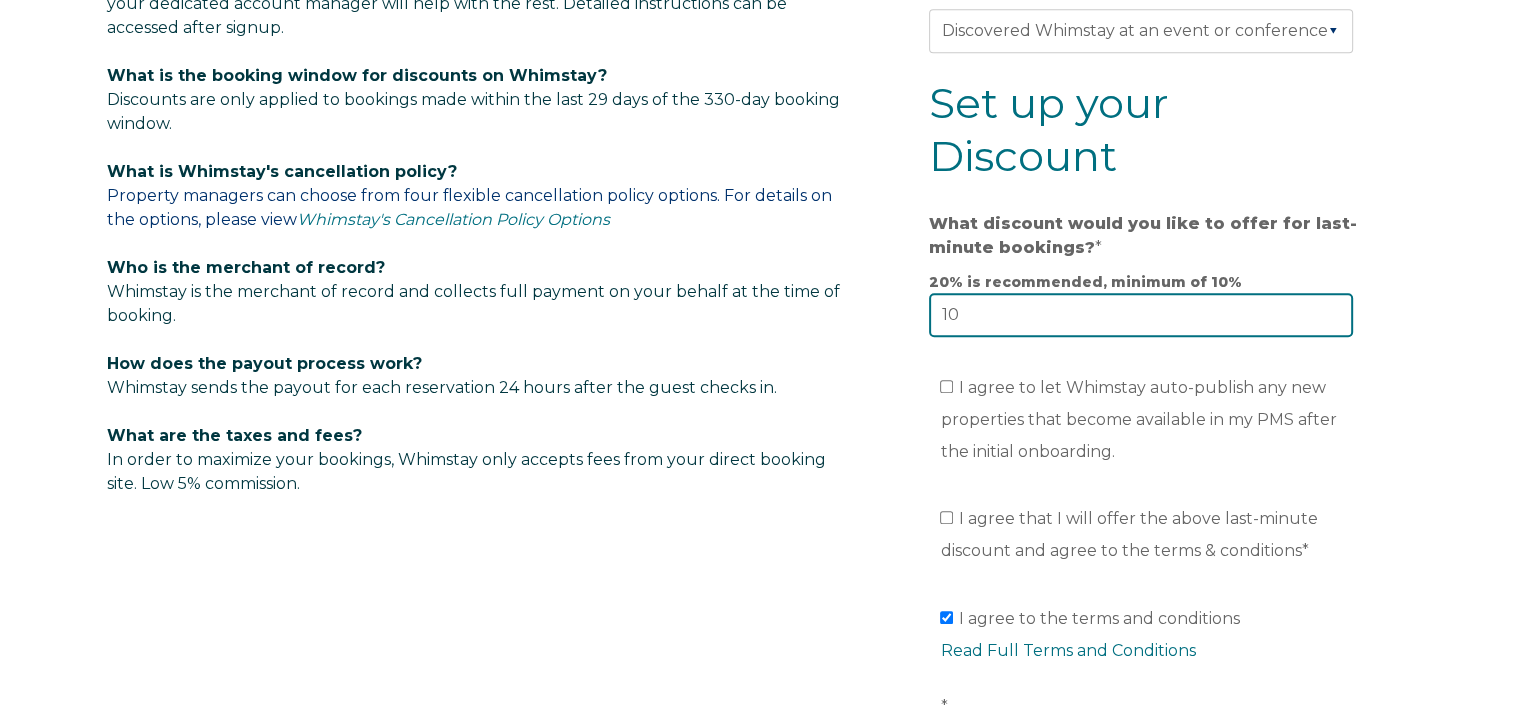 drag, startPoint x: 980, startPoint y: 310, endPoint x: 863, endPoint y: 309, distance: 117.00427 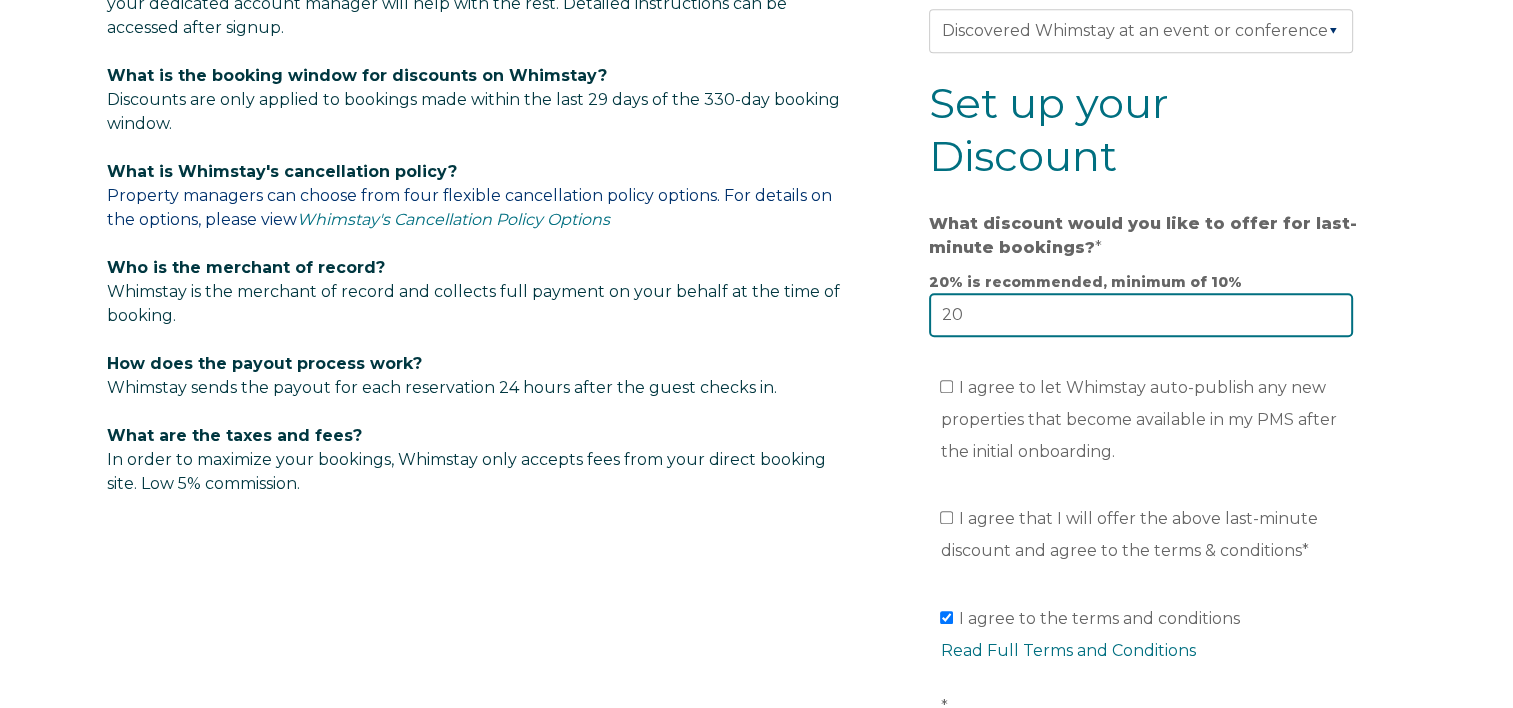 type on "20" 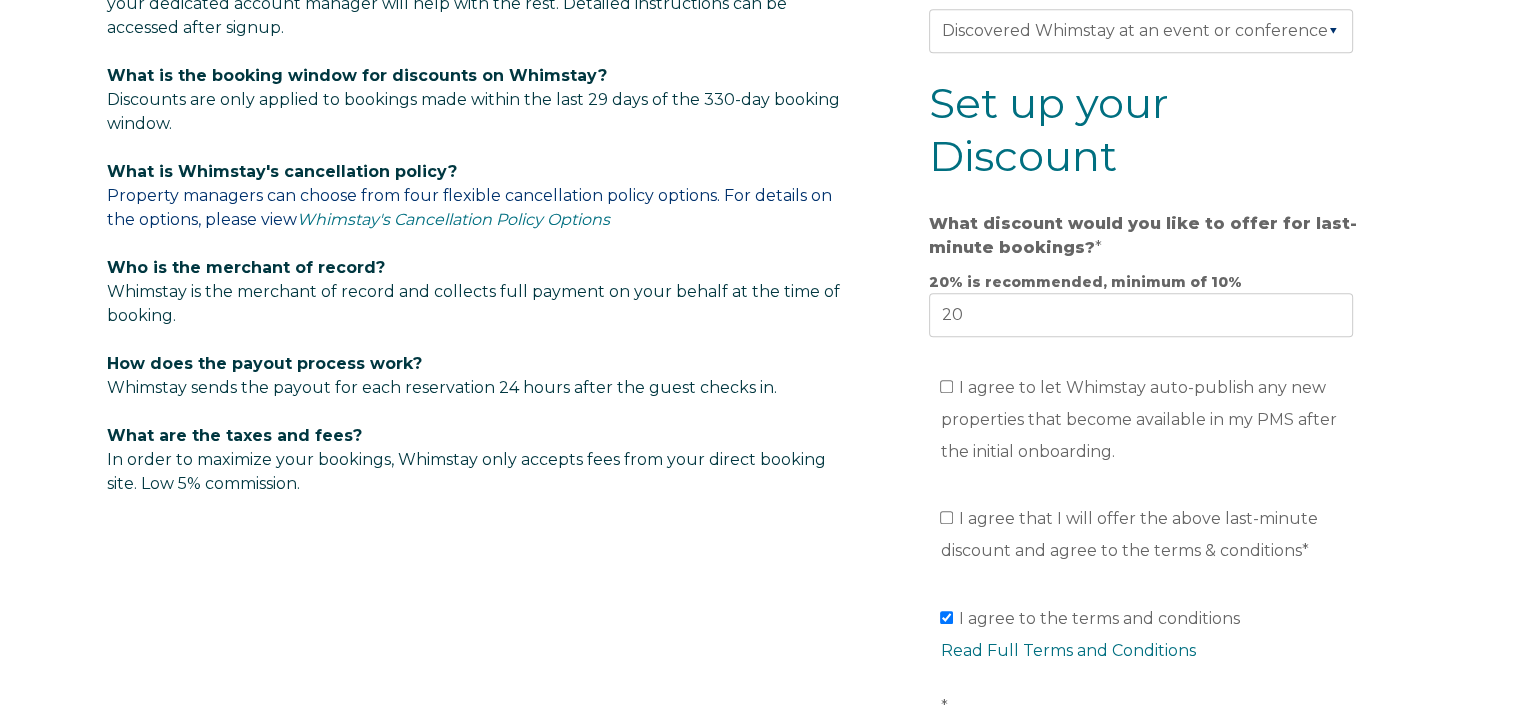 click on "Video player - SSOB Pitch Vid Thumbnail - Click to play video
Why property managers choose Whimstay:
50% of Whimstay travelers check in on off-peak days
Year-to-date bookings up 500%, average booking value: $1,400
Well-diversified with 1,500+ professional hosts across North America
A quick 15-minute onboarding process
Whimstay is a top performer on Google Travel
Some frequently asked questions:
How do I list my properties on Whimstay? Simply enable Whimstay on your property management software or channel manager, and your dedicated account manager will help with the rest. Detailed instructions can be accessed after signup.
What is the booking window for discounts on Whimstay?
What is Whimstay's cancellation policy?" at bounding box center [757, -74] 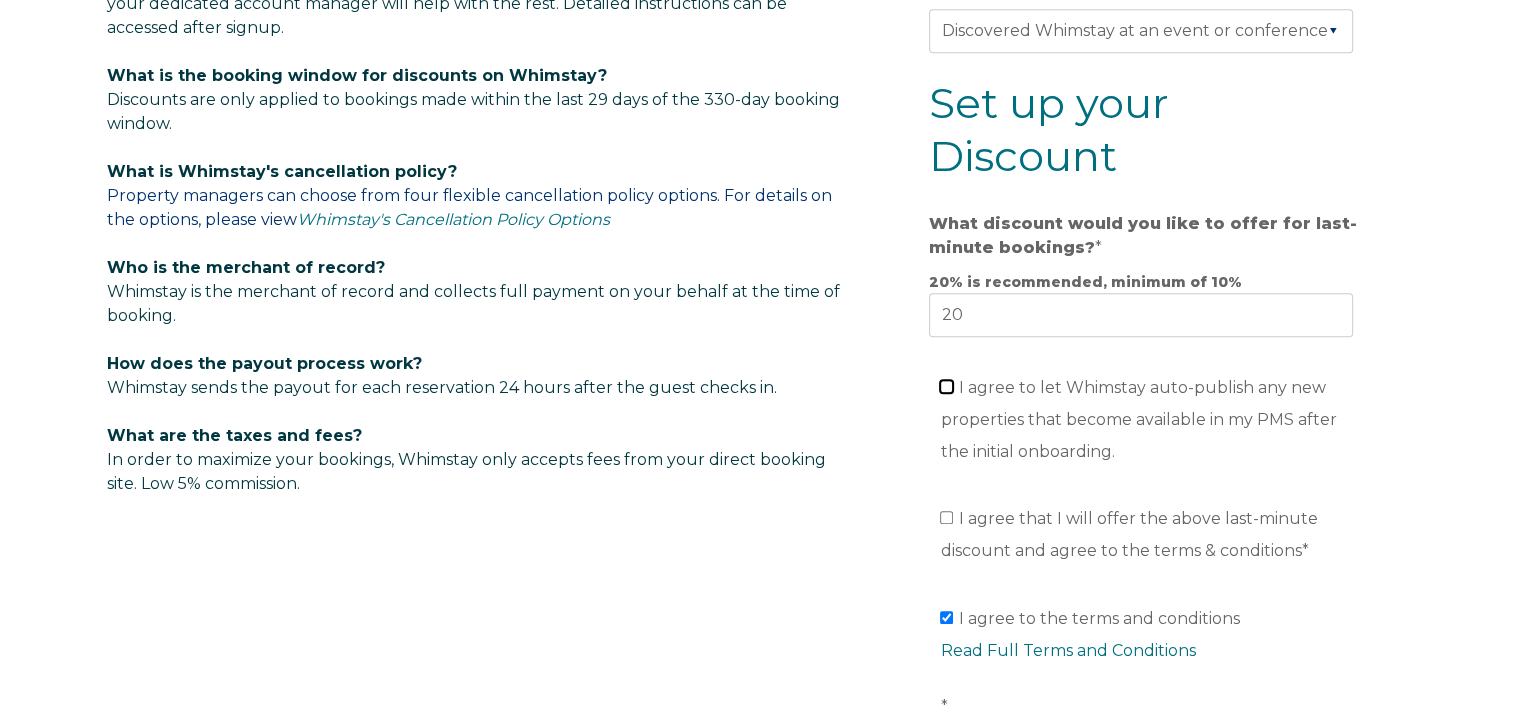 click on "I agree to let Whimstay auto-publish any new properties that become available in my PMS after the initial onboarding." at bounding box center [946, 386] 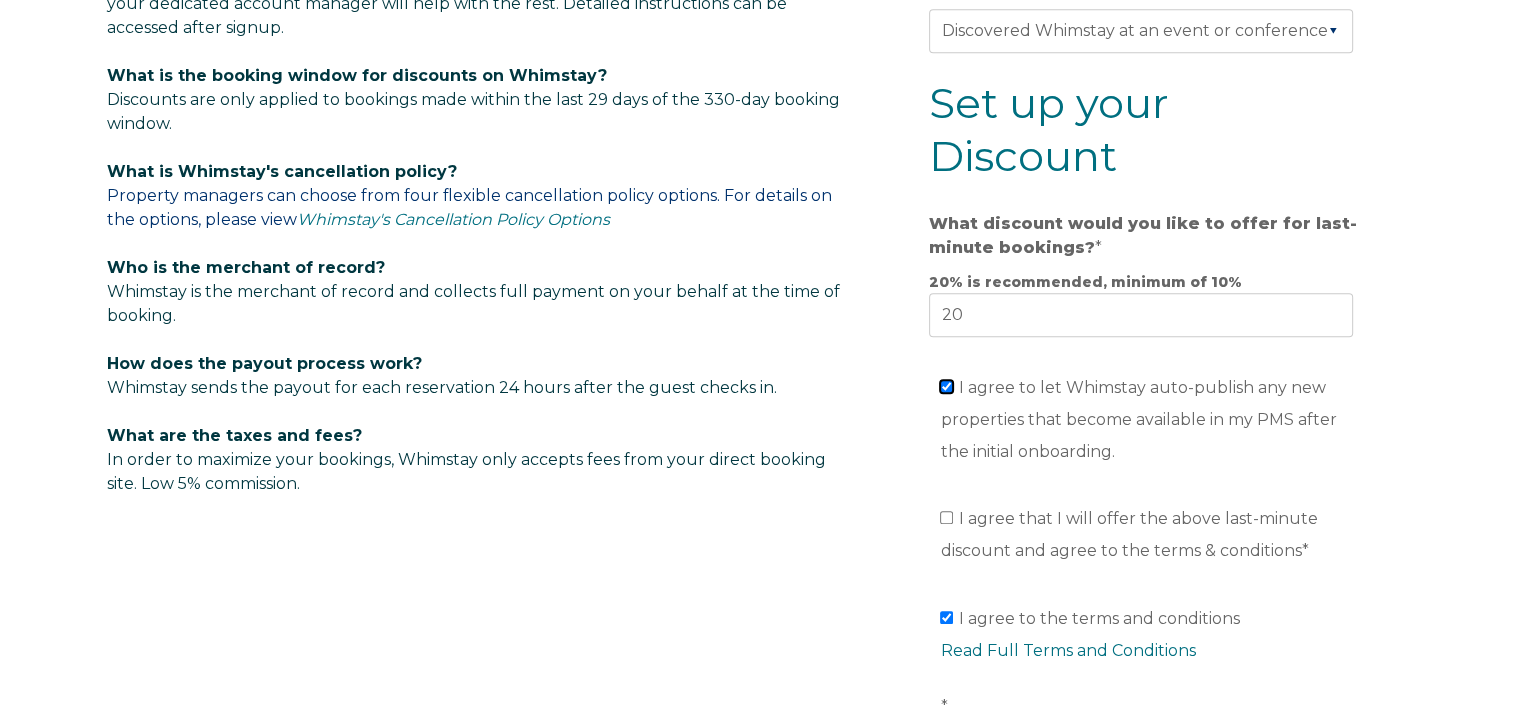 checkbox on "true" 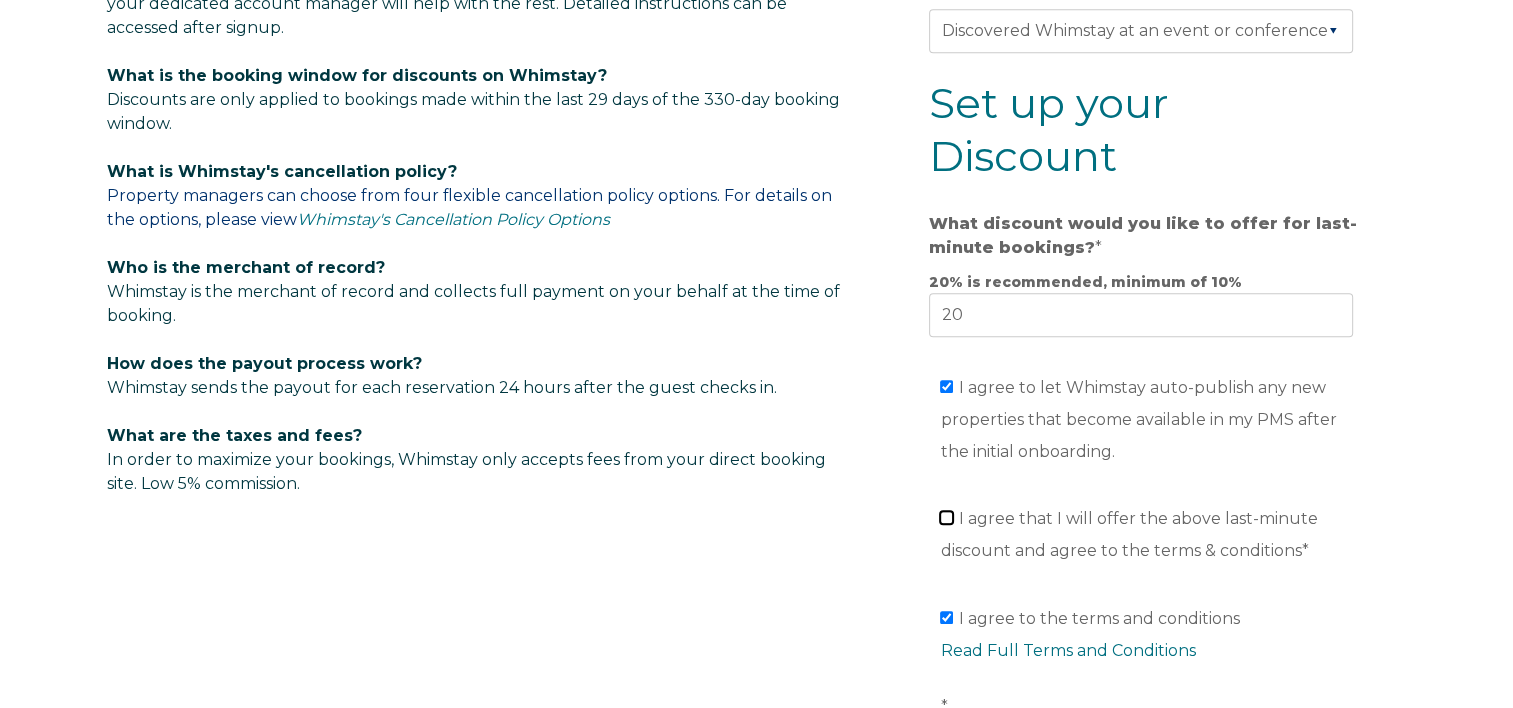 click on "I agree that I will offer the above last-minute discount and agree to the terms & conditions *" at bounding box center [946, 517] 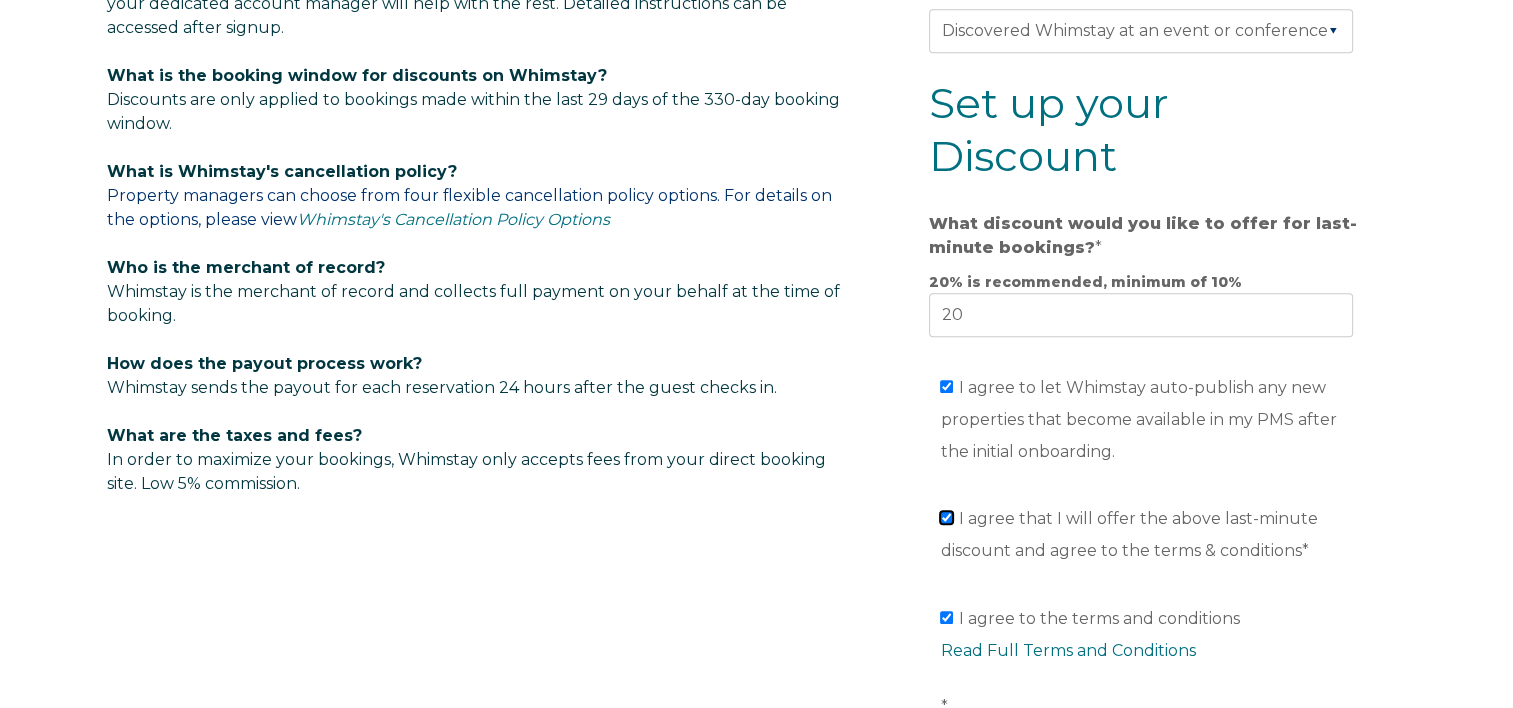 checkbox on "true" 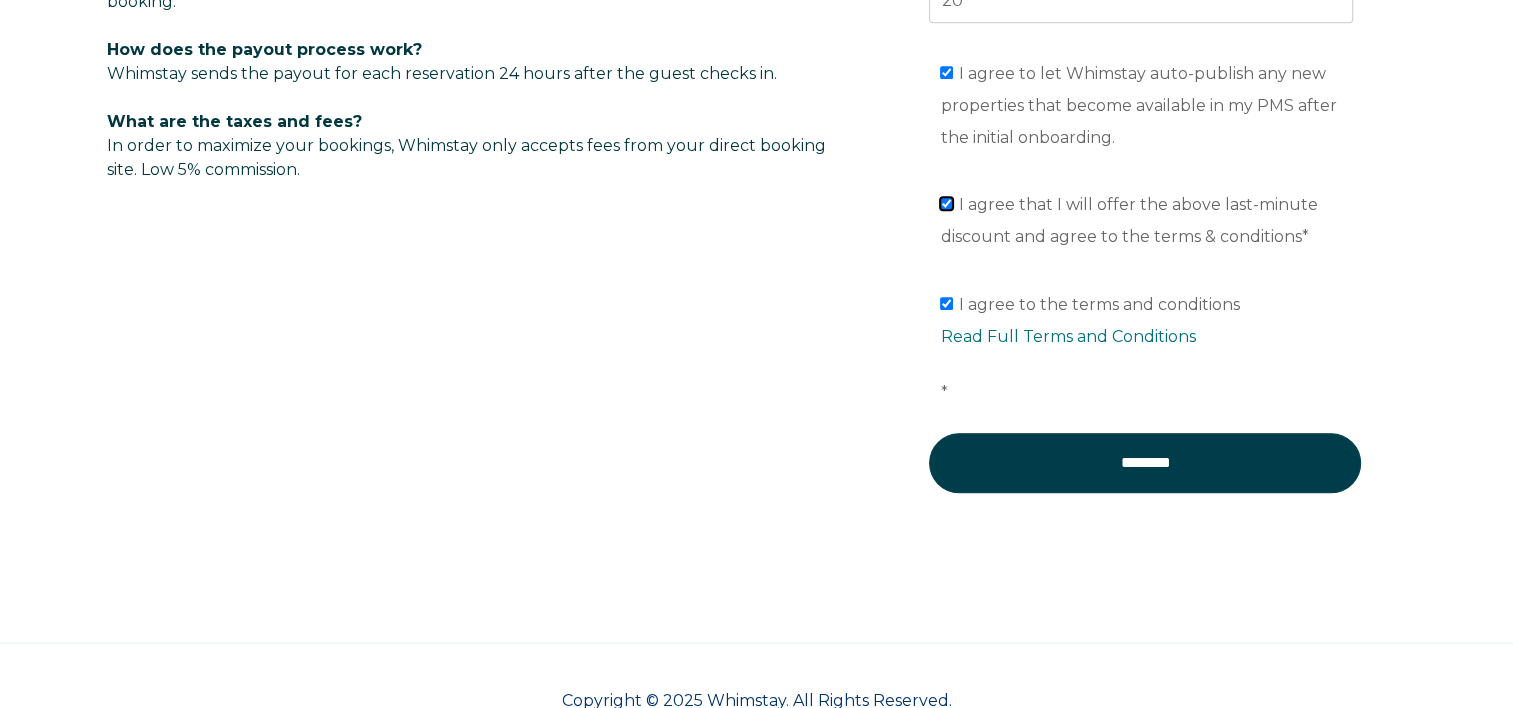 scroll, scrollTop: 1597, scrollLeft: 0, axis: vertical 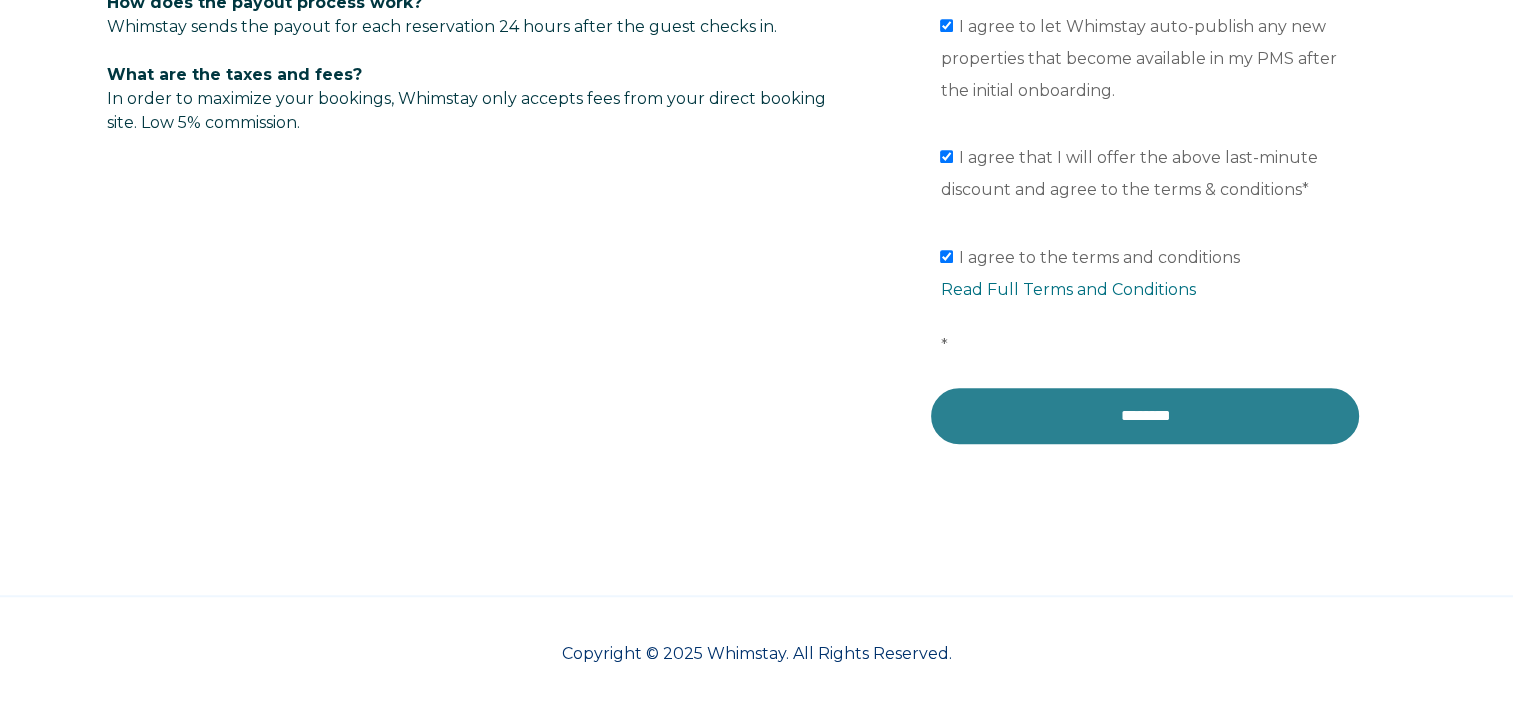 click on "********" at bounding box center (1145, 416) 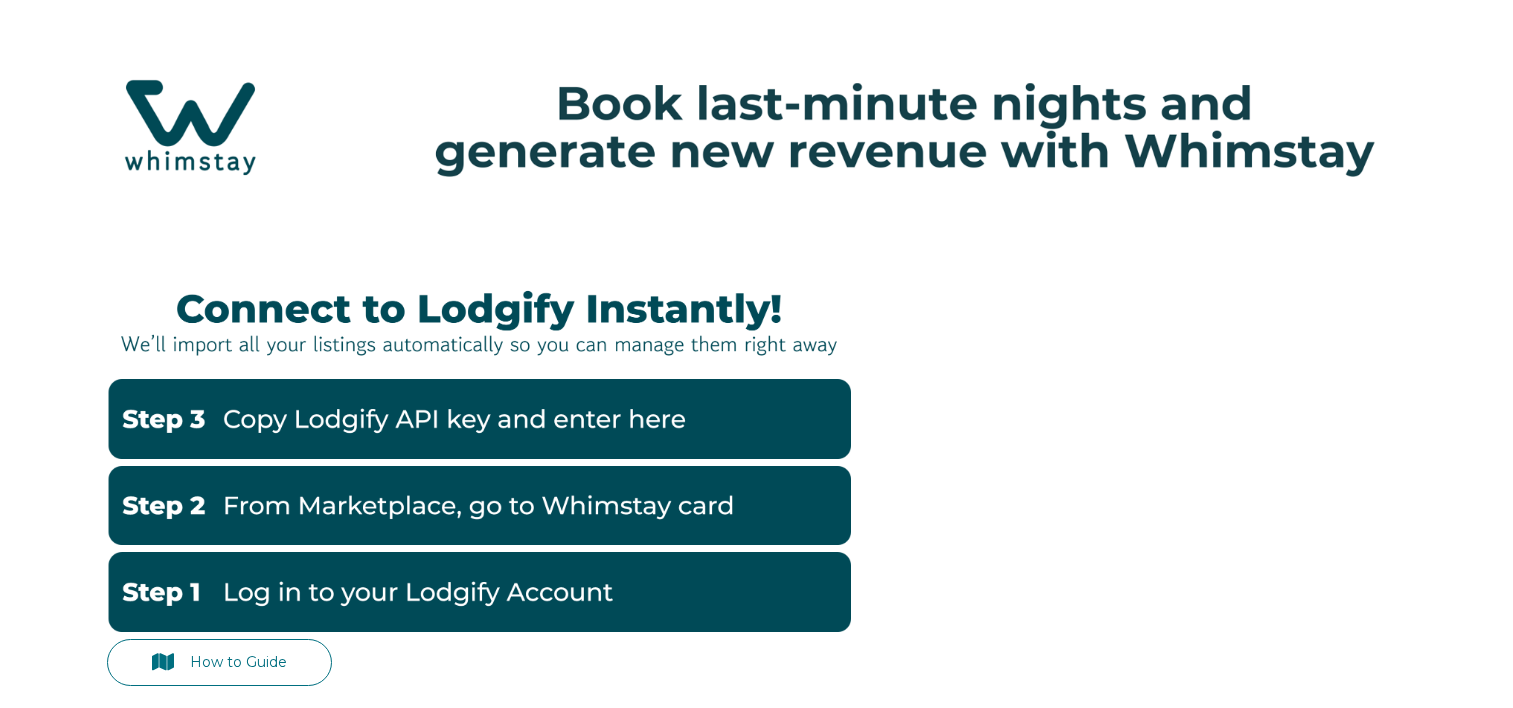 scroll, scrollTop: 0, scrollLeft: 0, axis: both 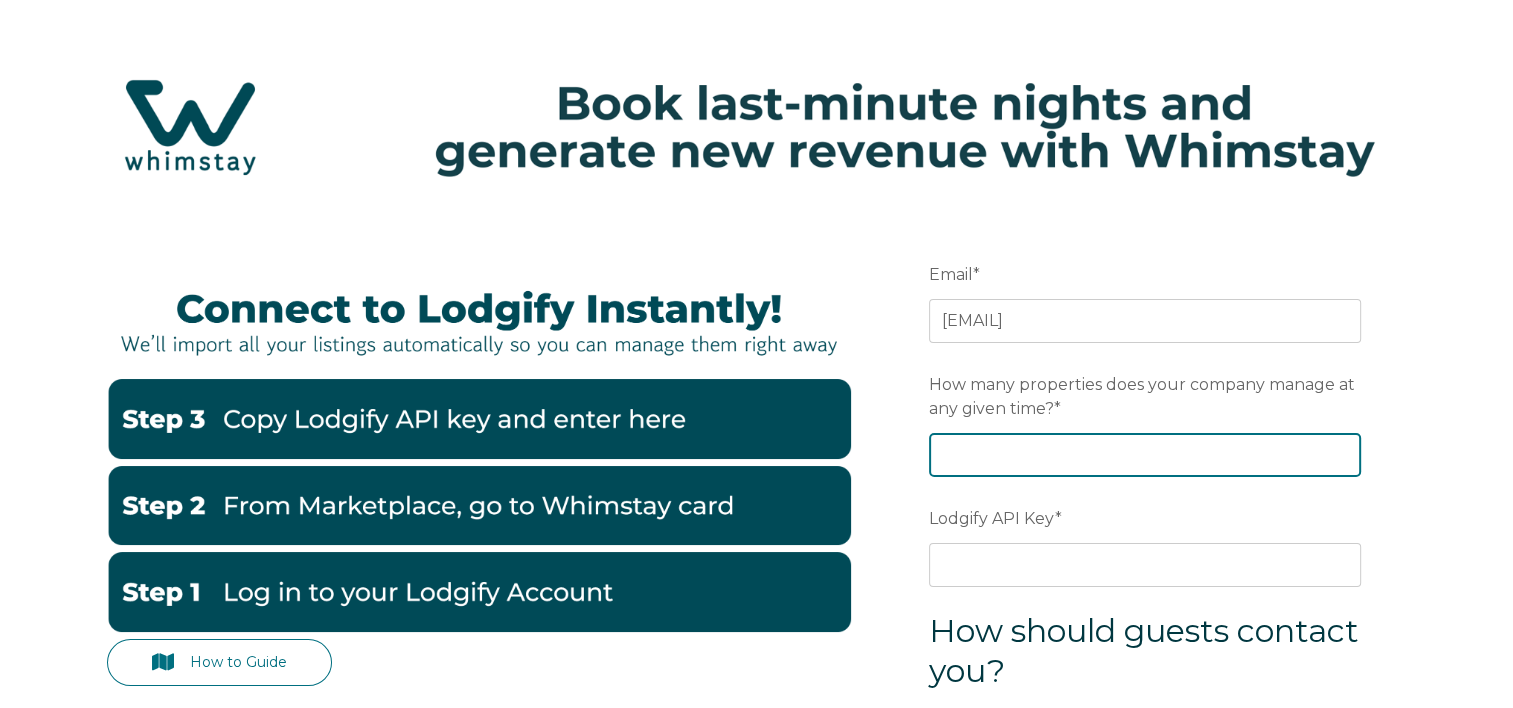 click on "How many properties does your company manage at any given time? *" at bounding box center (1145, 455) 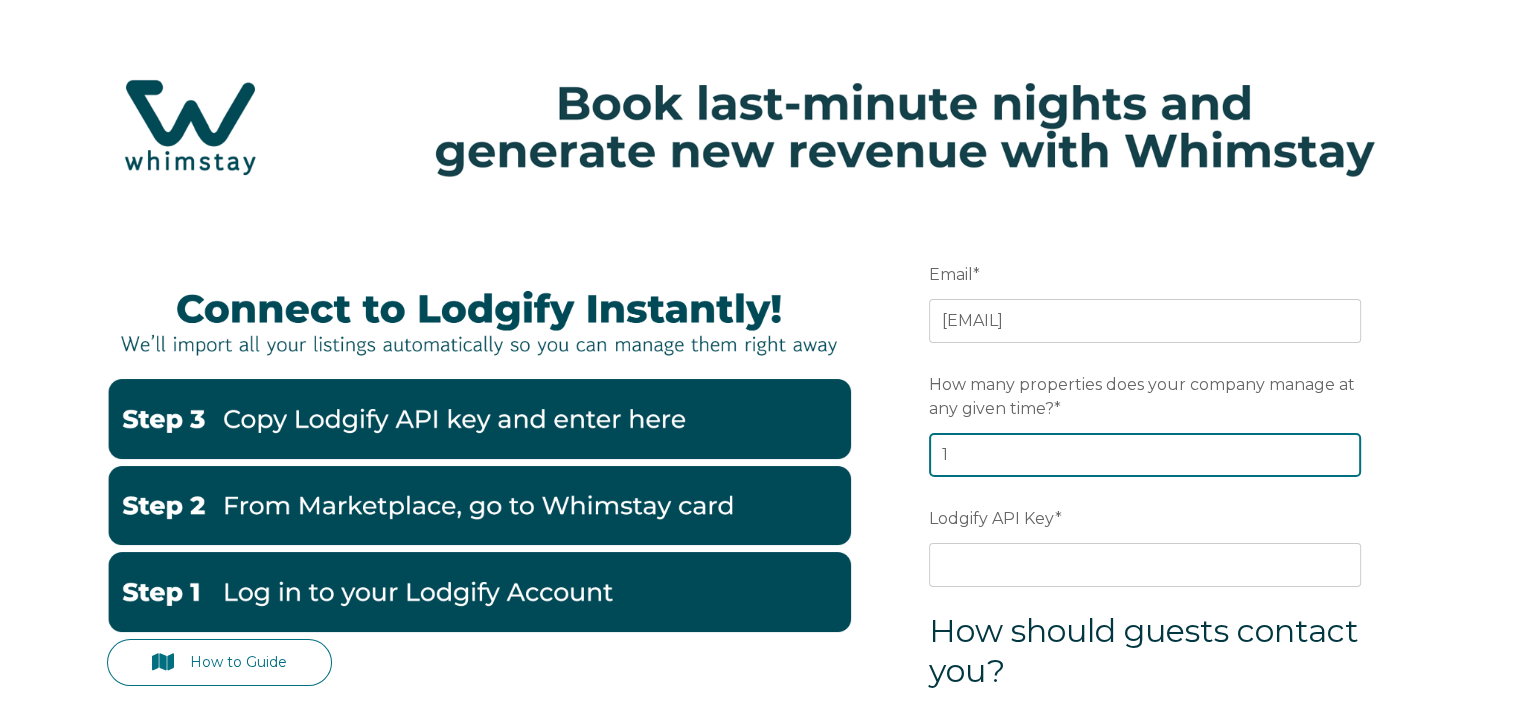 type on "1" 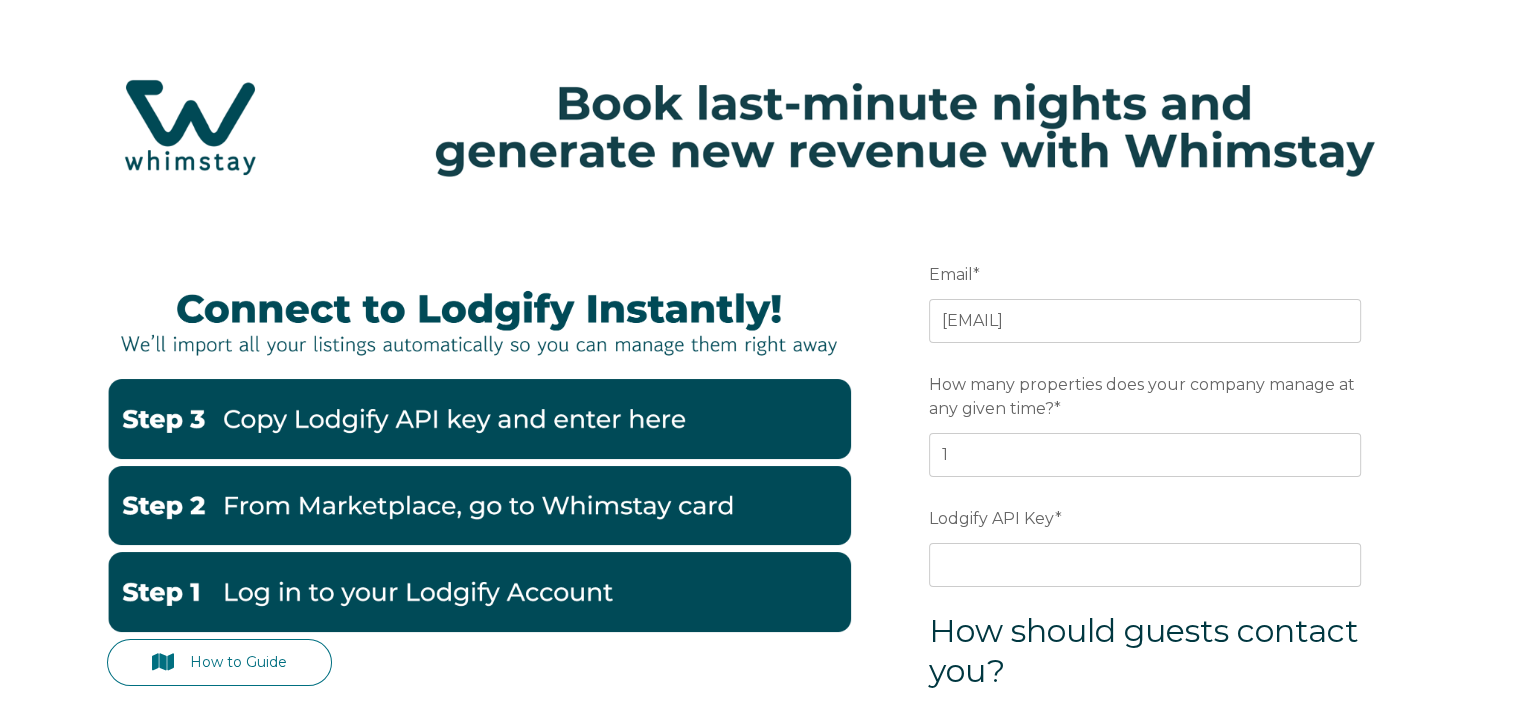 click on "How to Guide
Email * lanthierdanielle@yahoo.com Preferred language SDR How many properties does your company manage at any given time? * 1 Lodgify API Key * How should guests contact you? Guest Contact Email Address * Guest Contact Phone Number * ******" at bounding box center (757, 638) 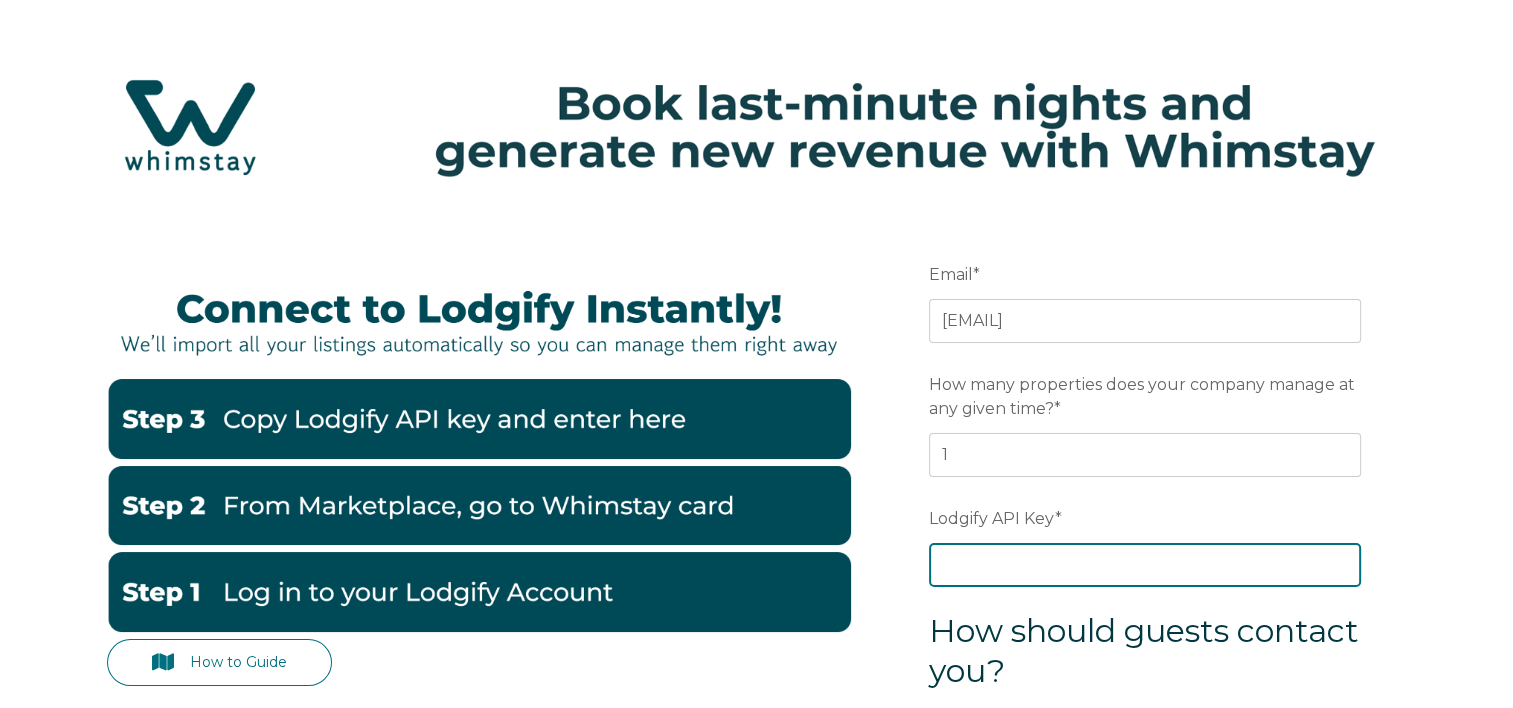 click on "Lodgify API Key *" at bounding box center [1145, 565] 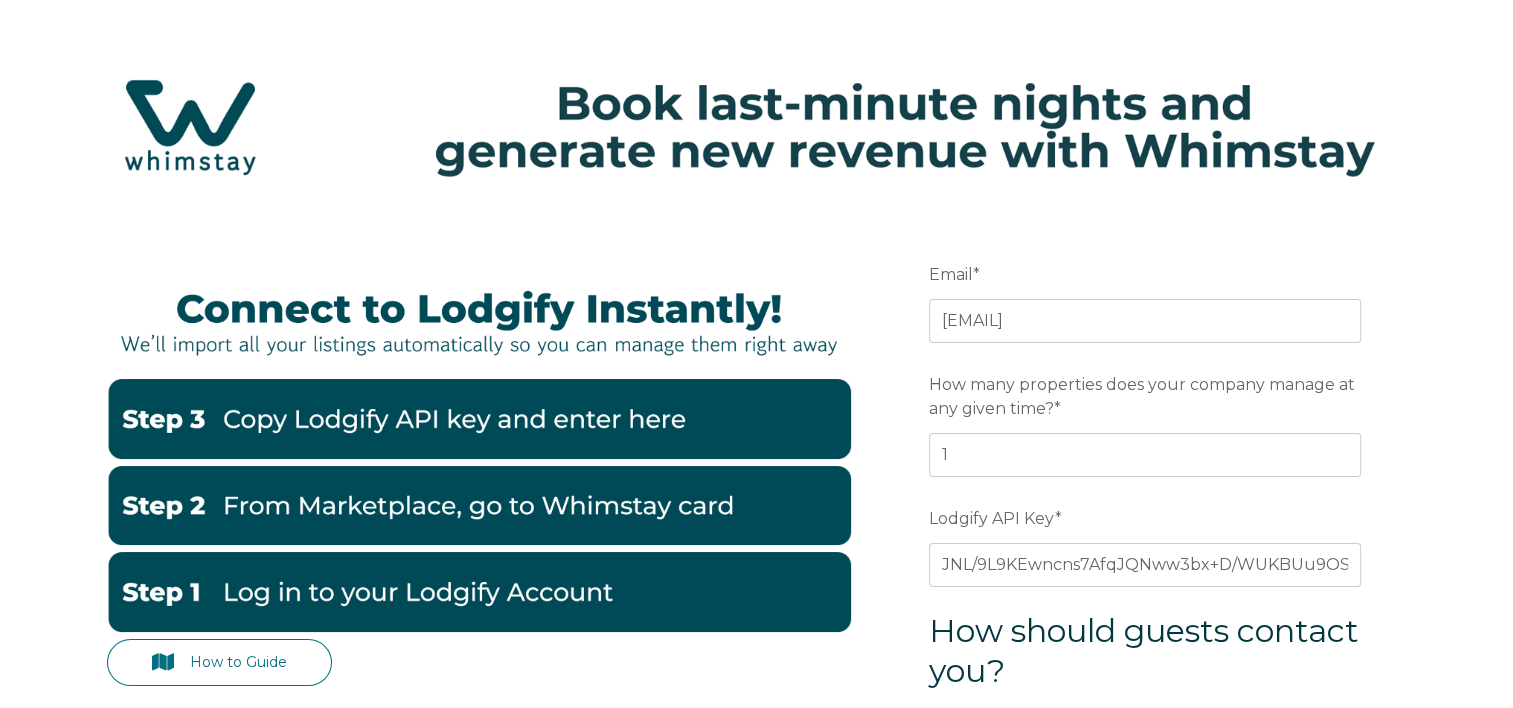 type on "[EMAIL]" 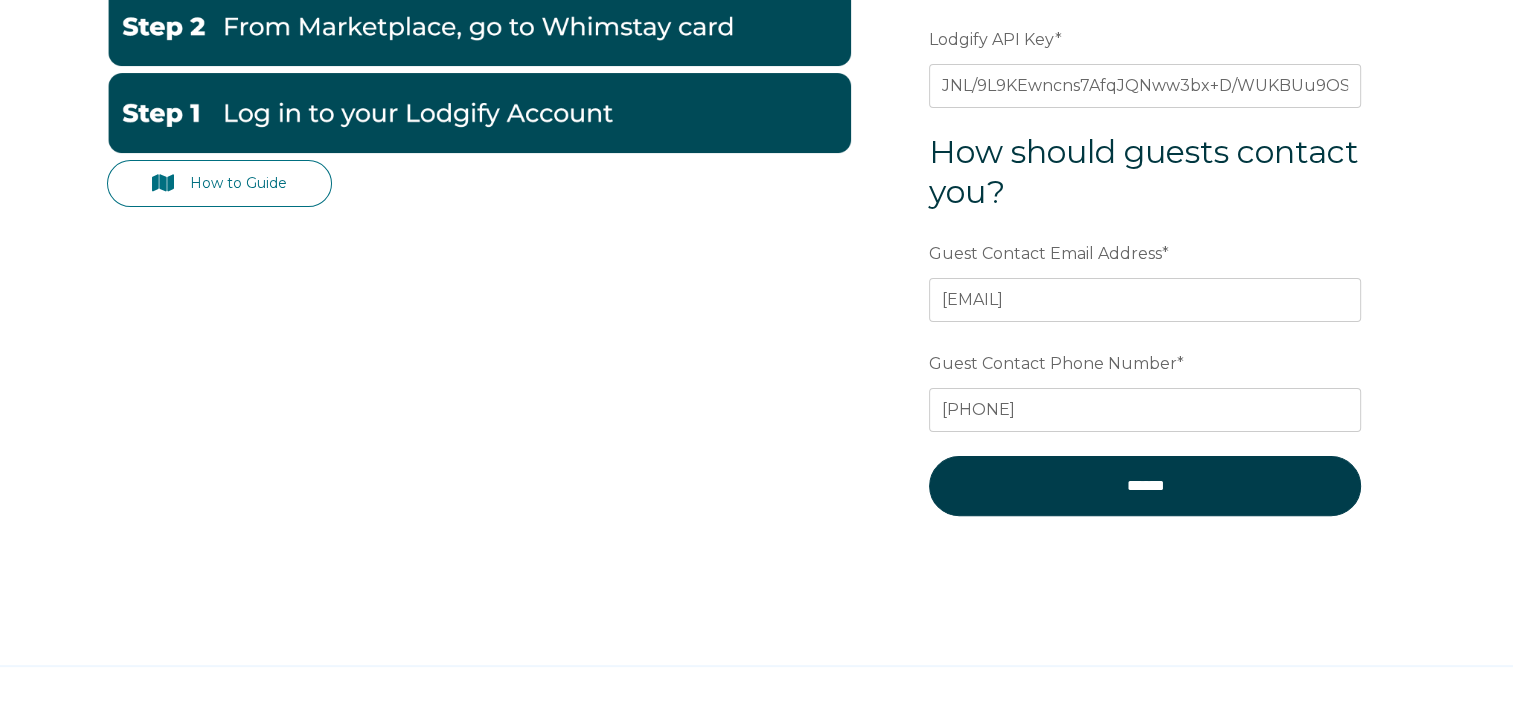 scroll, scrollTop: 552, scrollLeft: 0, axis: vertical 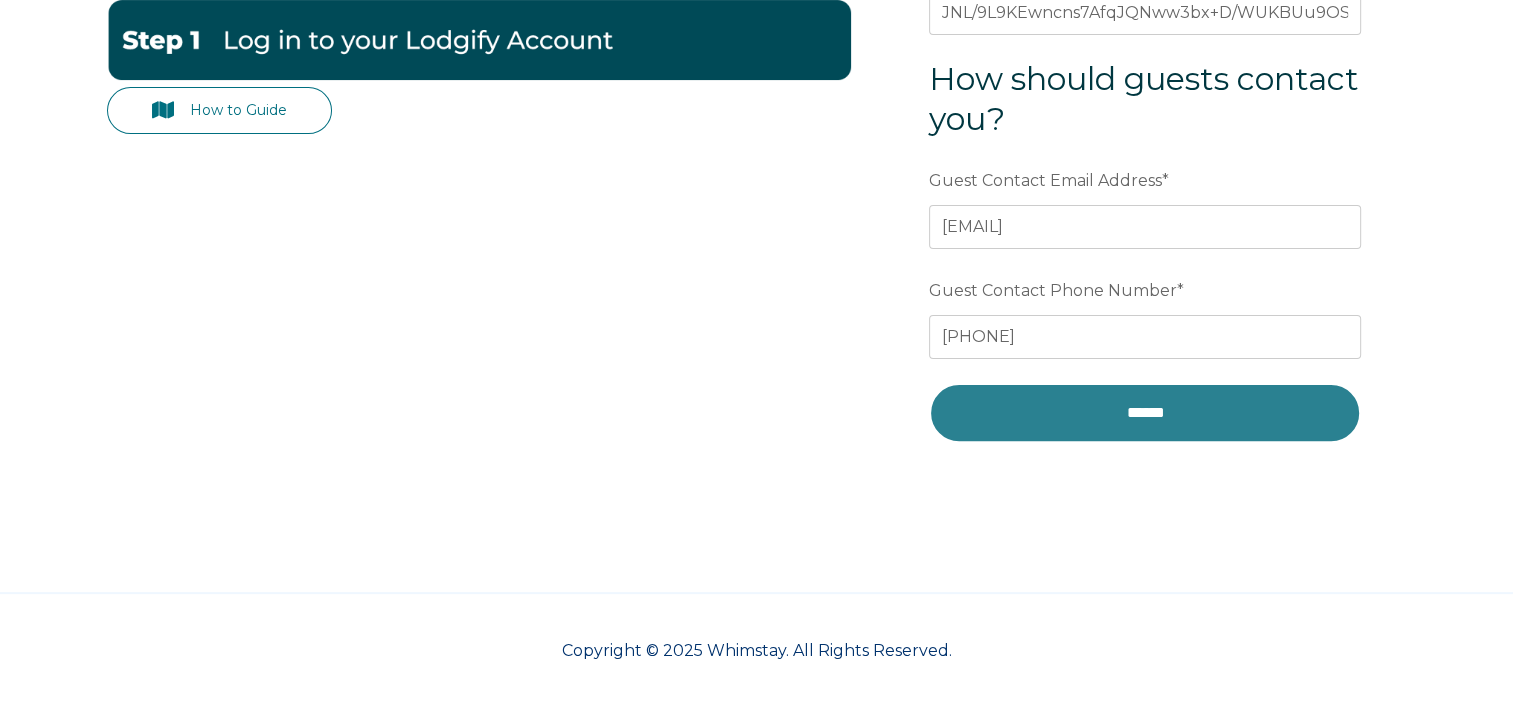 click on "******" at bounding box center (1145, 413) 